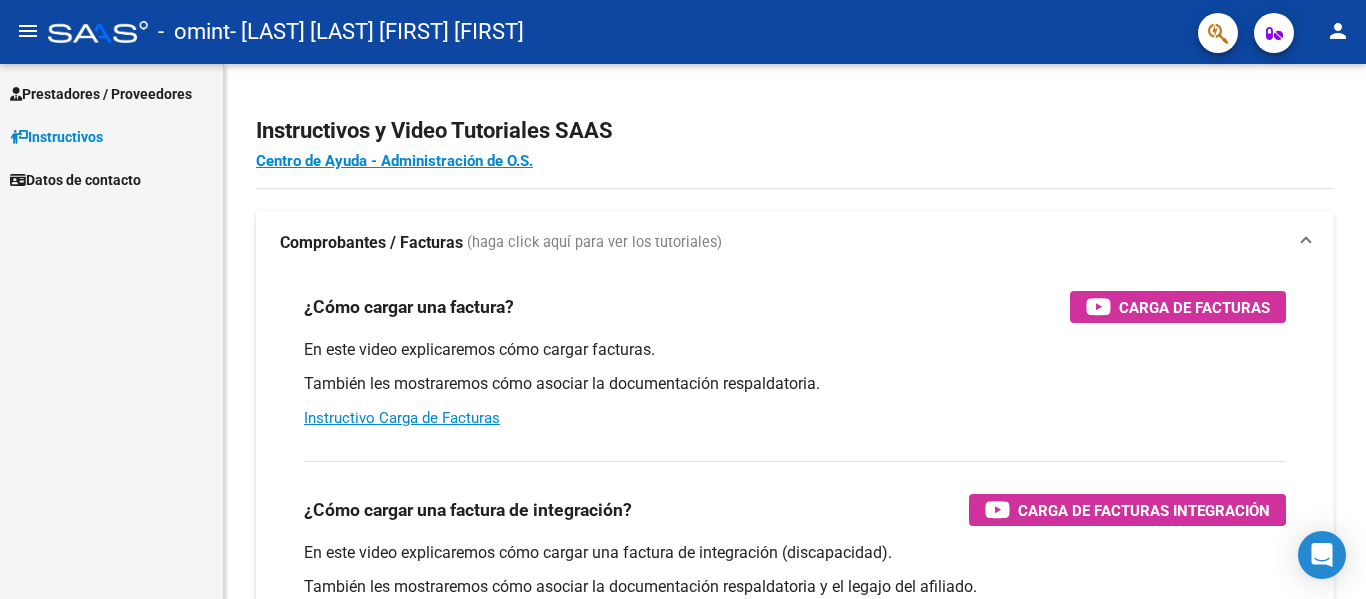 scroll, scrollTop: 0, scrollLeft: 0, axis: both 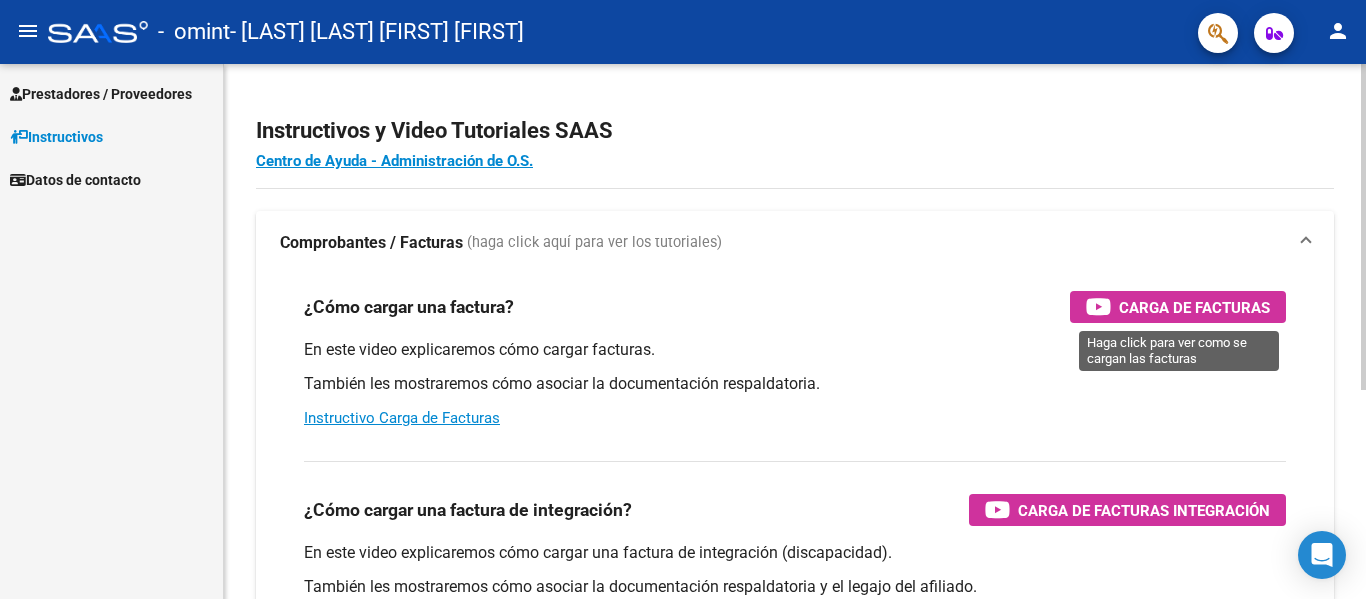 click on "Carga de Facturas" at bounding box center [1194, 307] 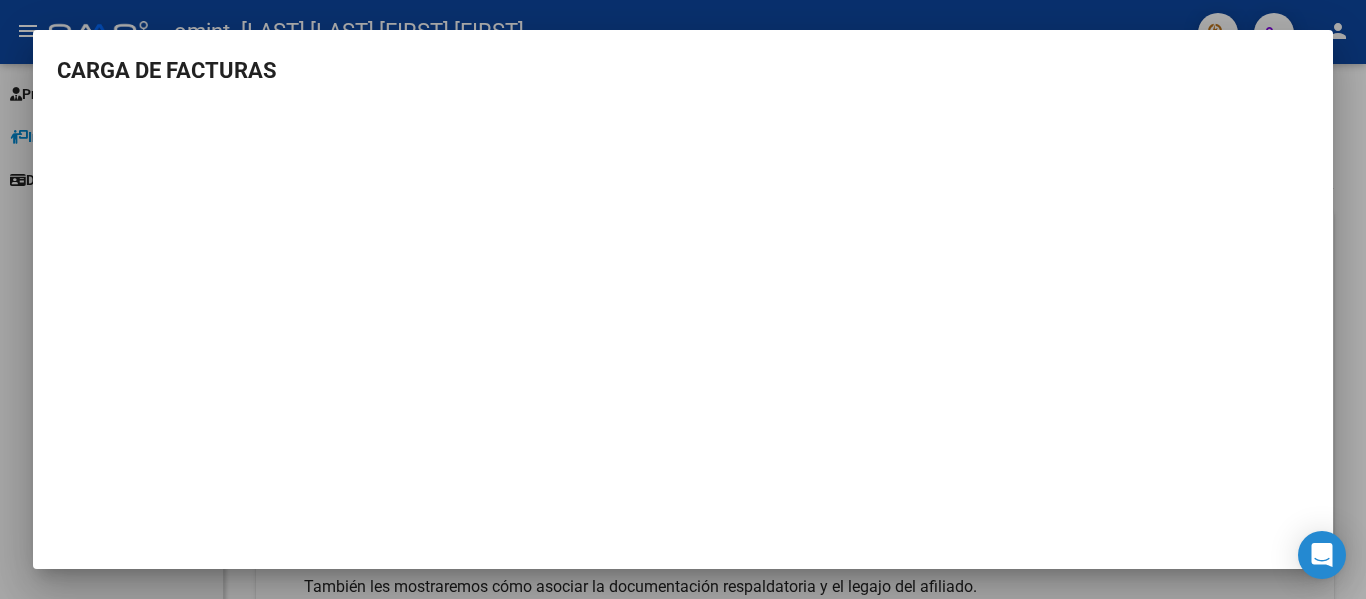 click at bounding box center [683, 299] 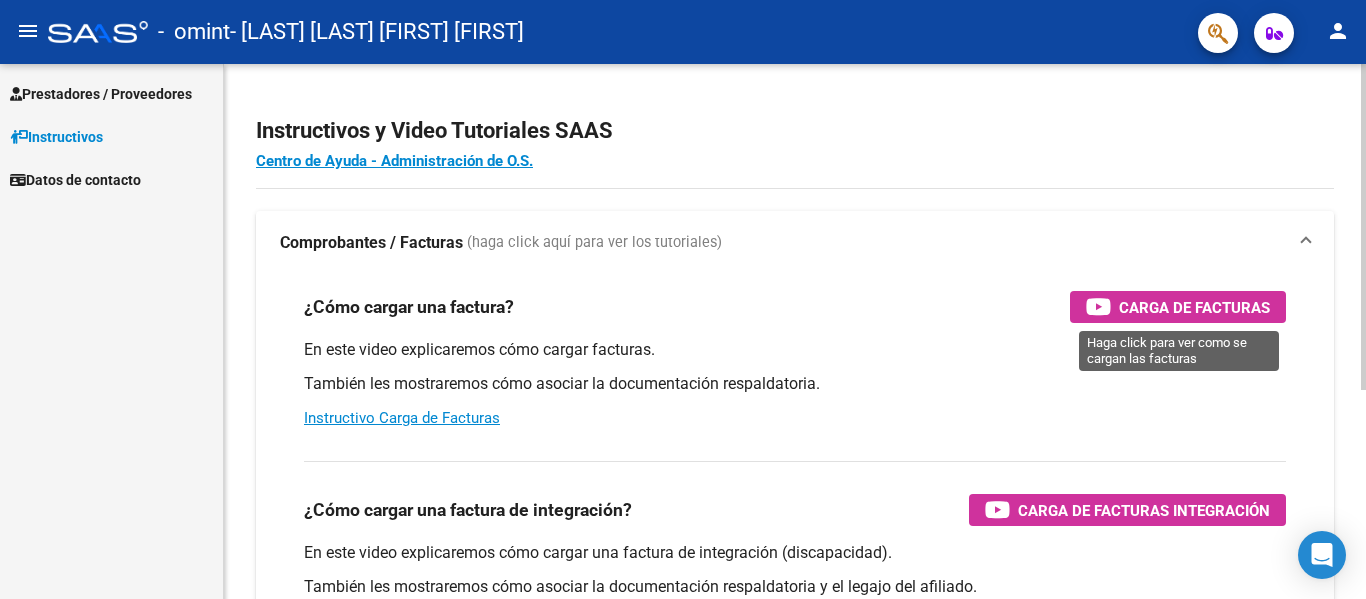 click on "Carga de Facturas" at bounding box center (1194, 307) 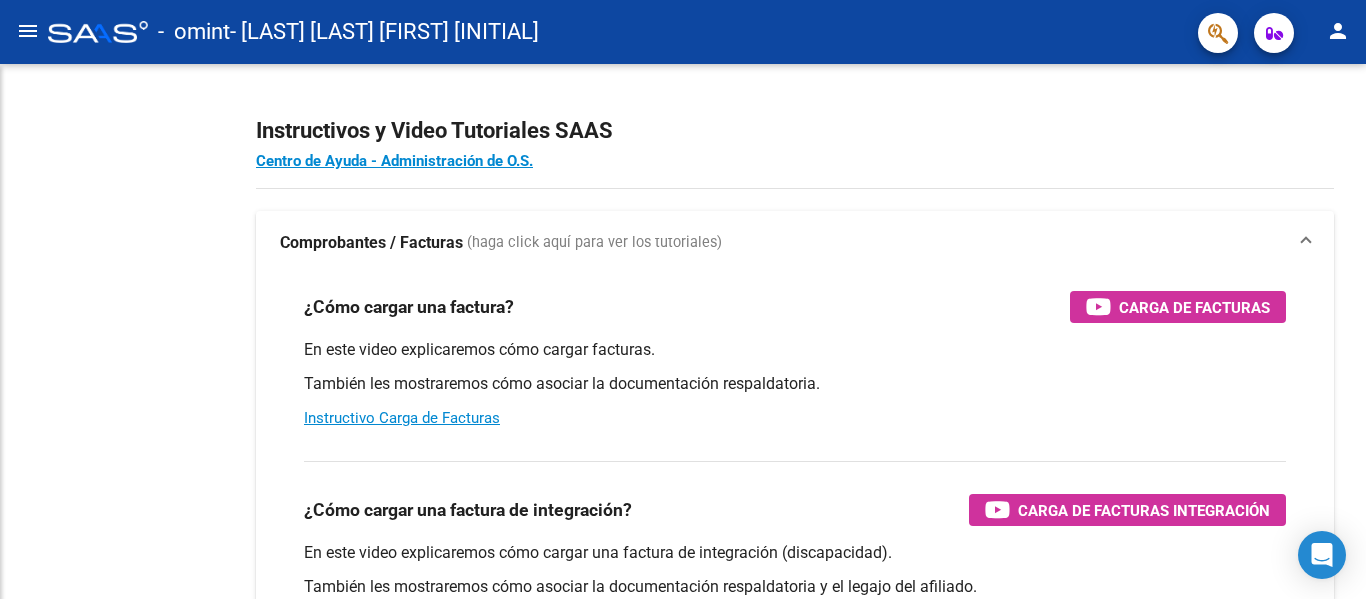 scroll, scrollTop: 0, scrollLeft: 0, axis: both 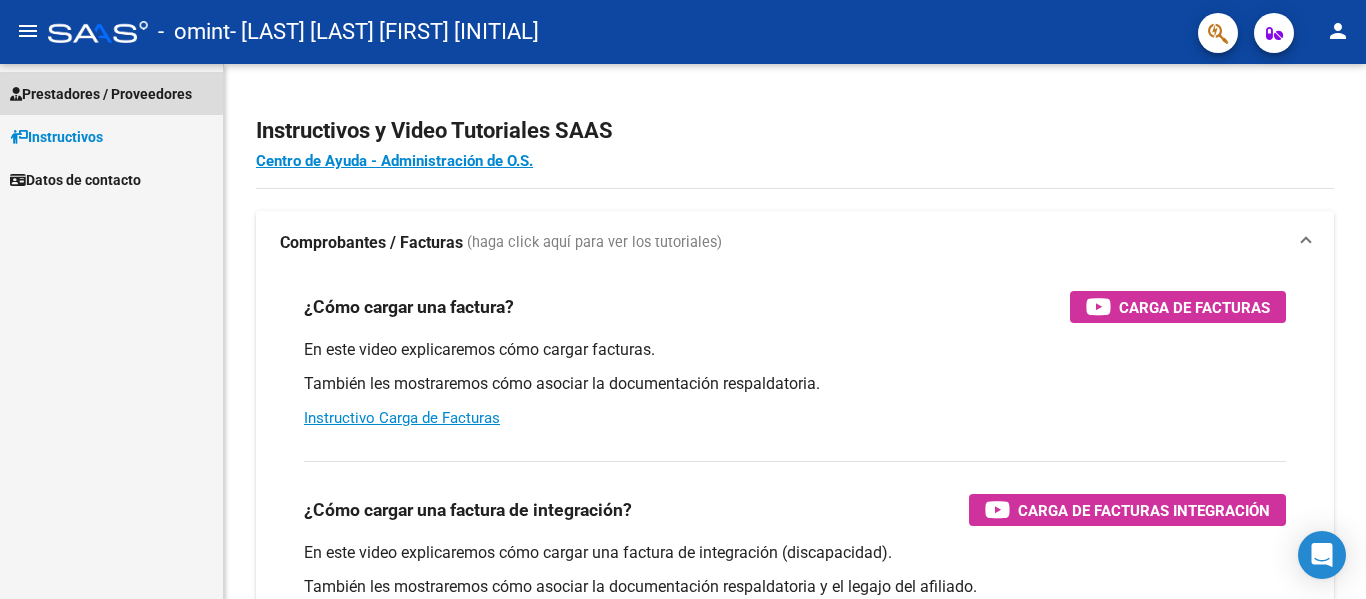 click on "Prestadores / Proveedores" at bounding box center [101, 94] 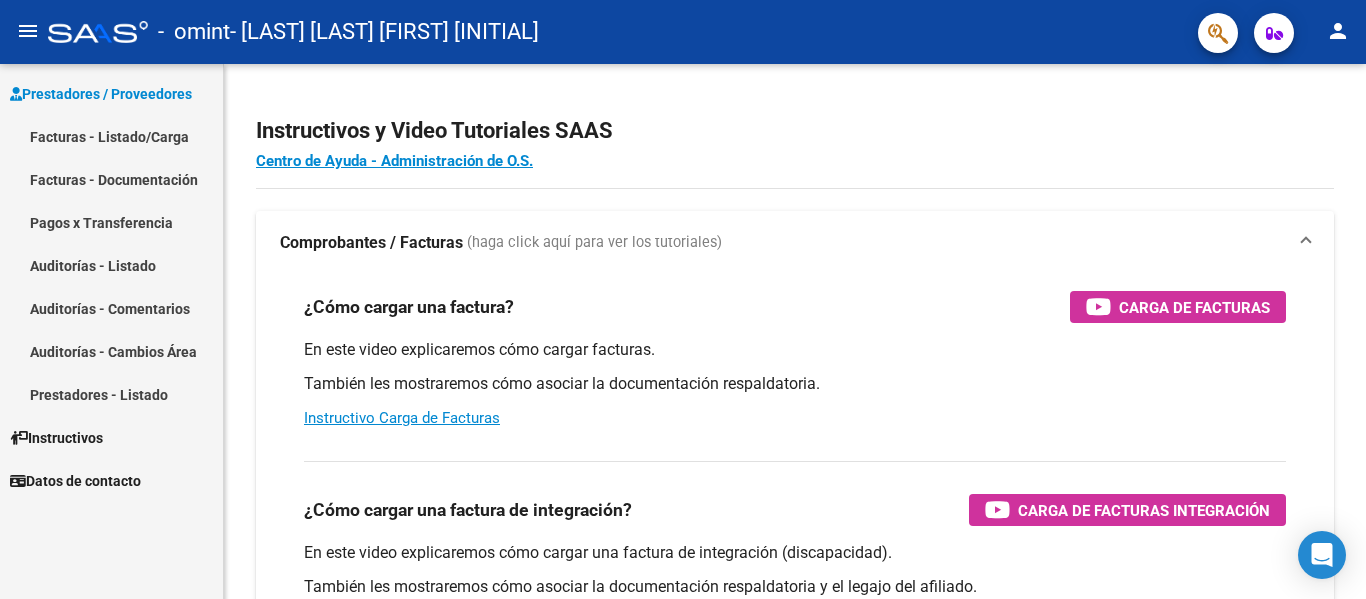 click on "Facturas - Listado/Carga" at bounding box center [111, 136] 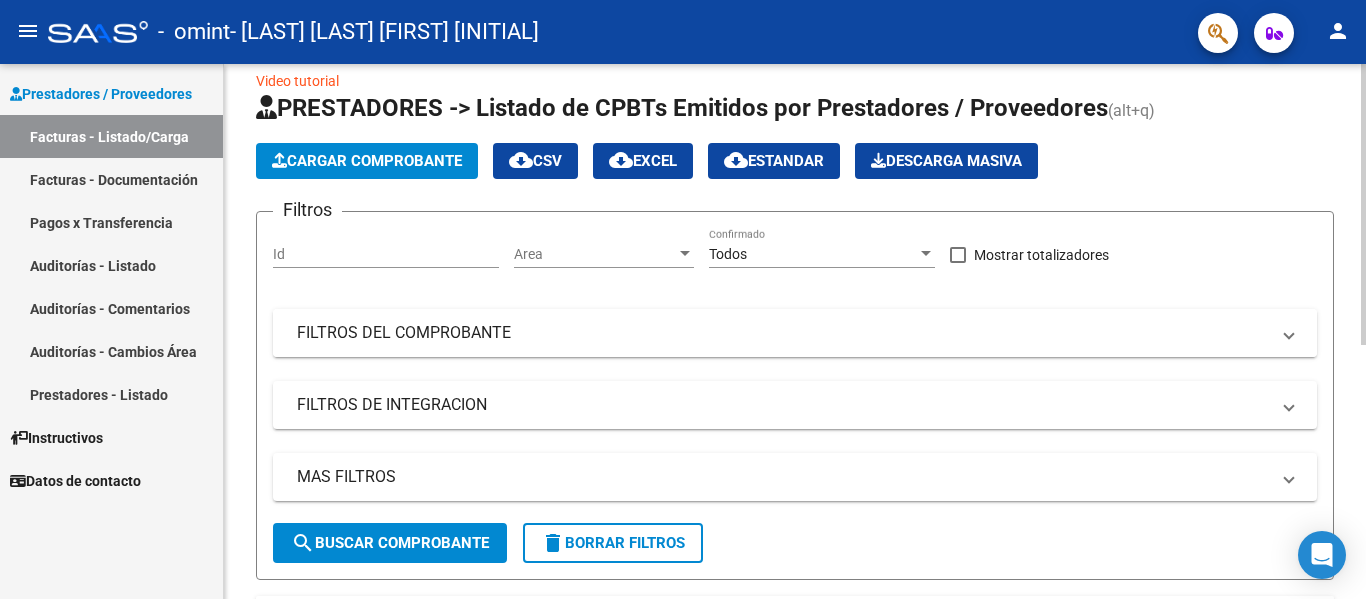 scroll, scrollTop: 0, scrollLeft: 0, axis: both 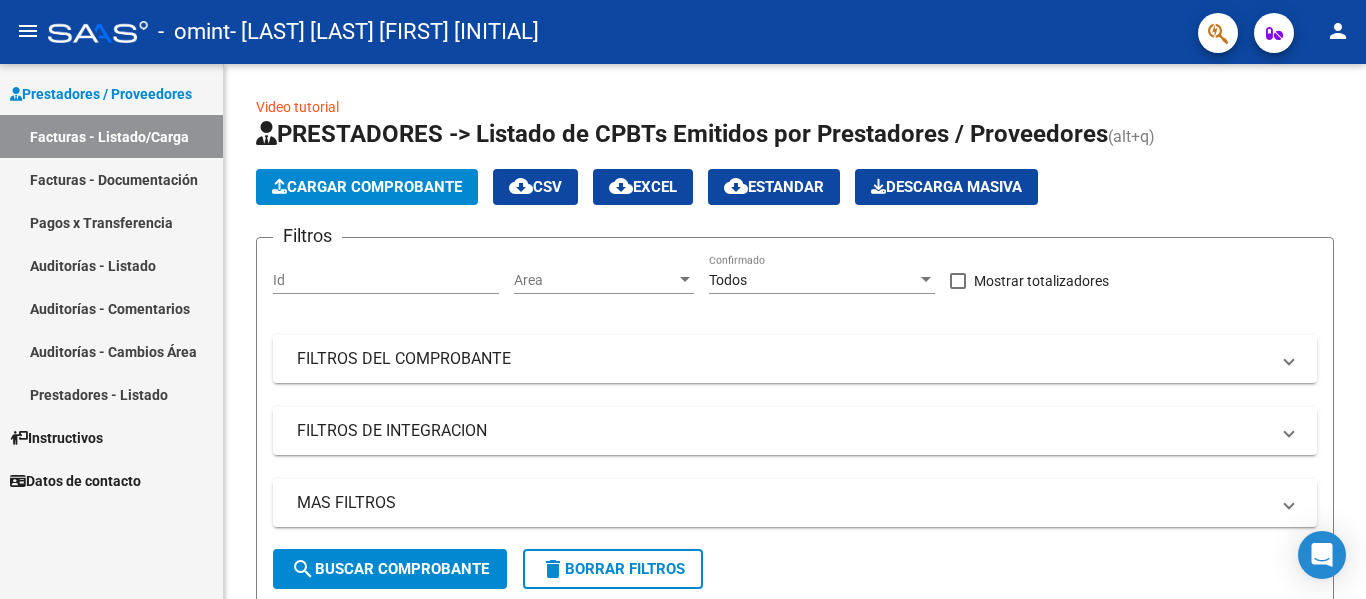 click on "menu" 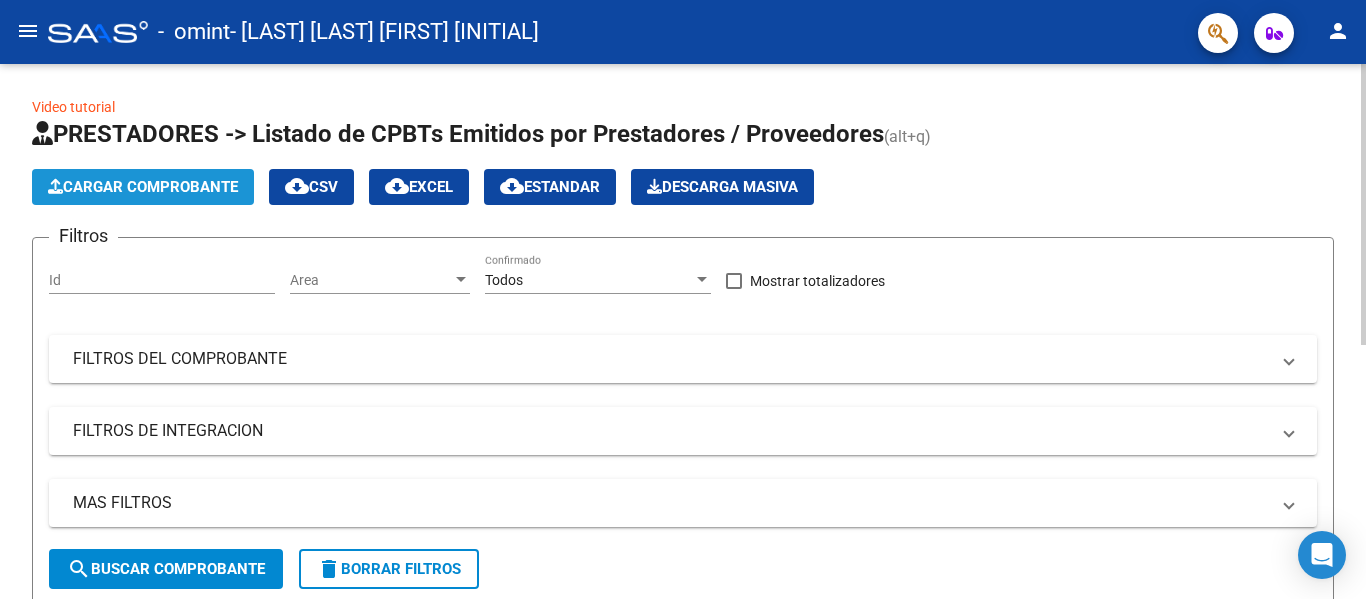 click on "Cargar Comprobante" 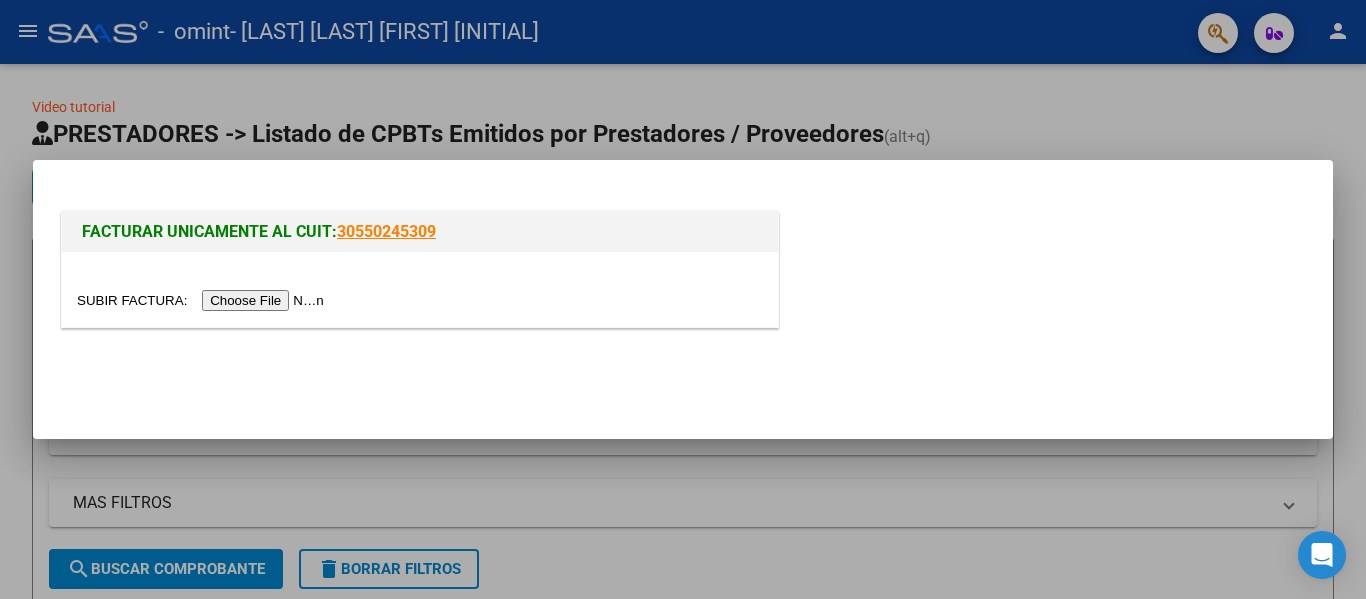 click at bounding box center (683, 299) 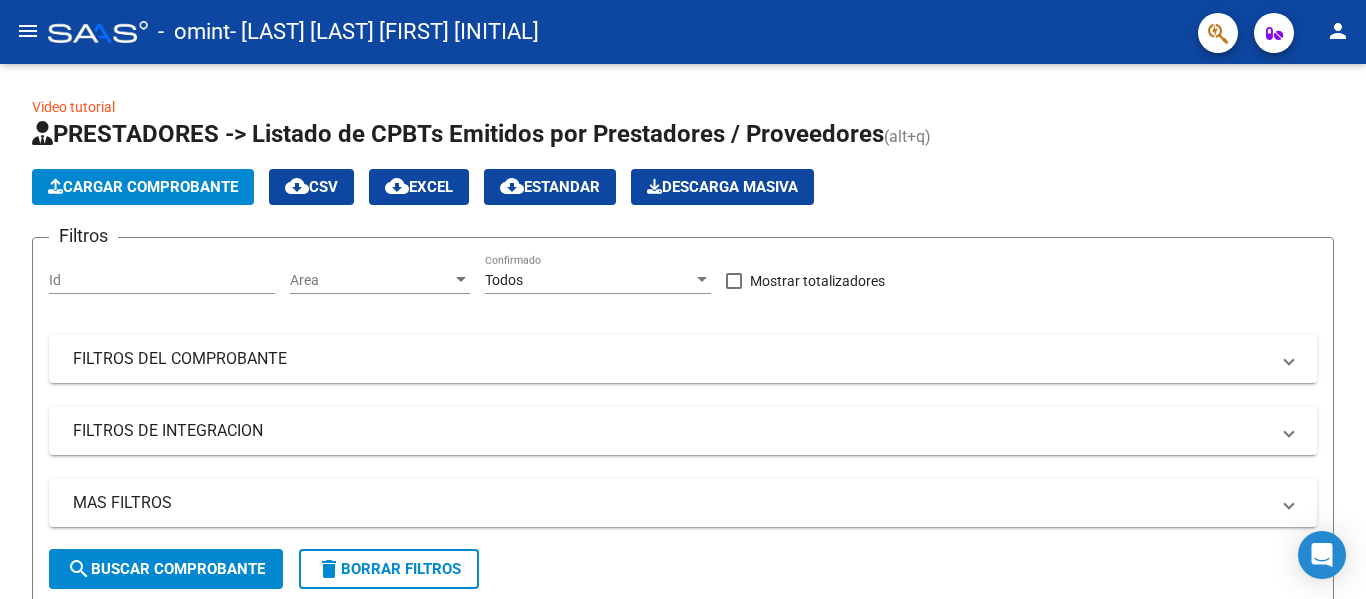 click on "menu" 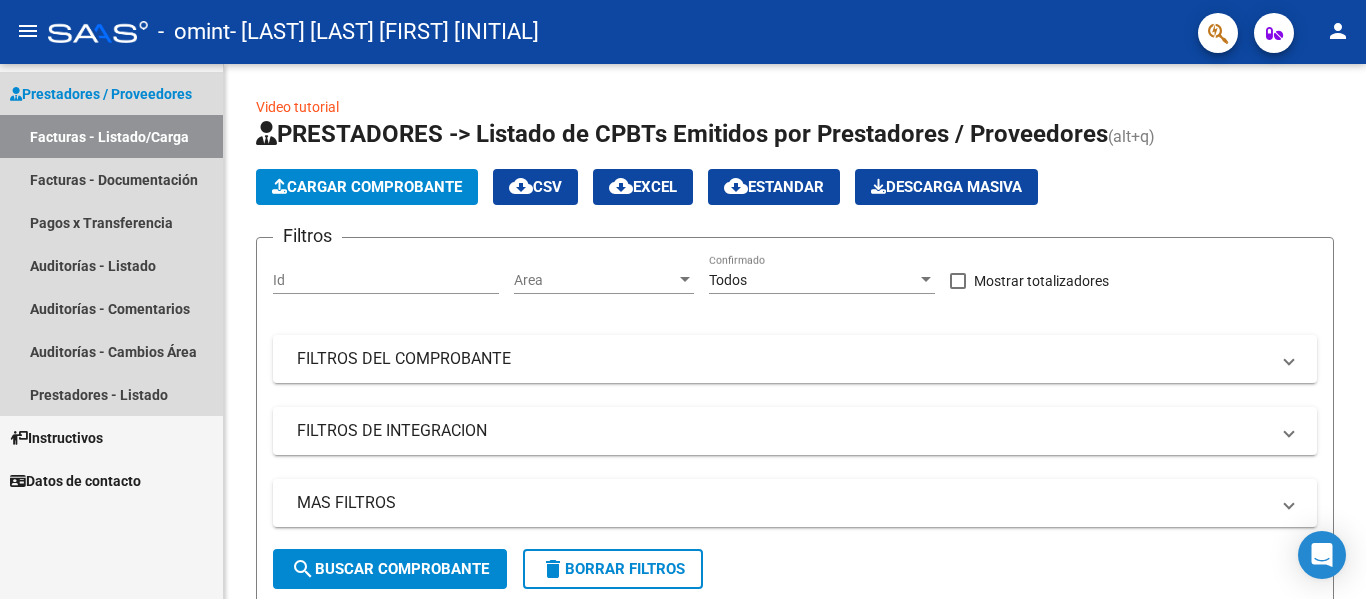 click on "Facturas - Listado/Carga" at bounding box center [111, 136] 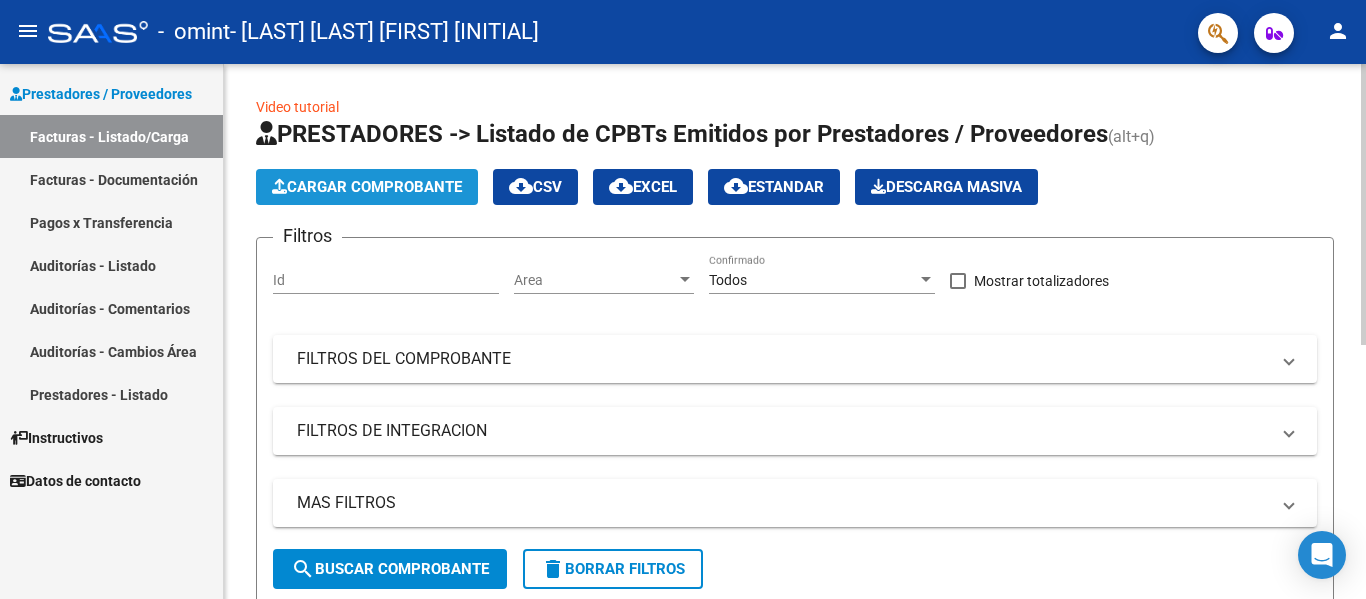 click on "Cargar Comprobante" 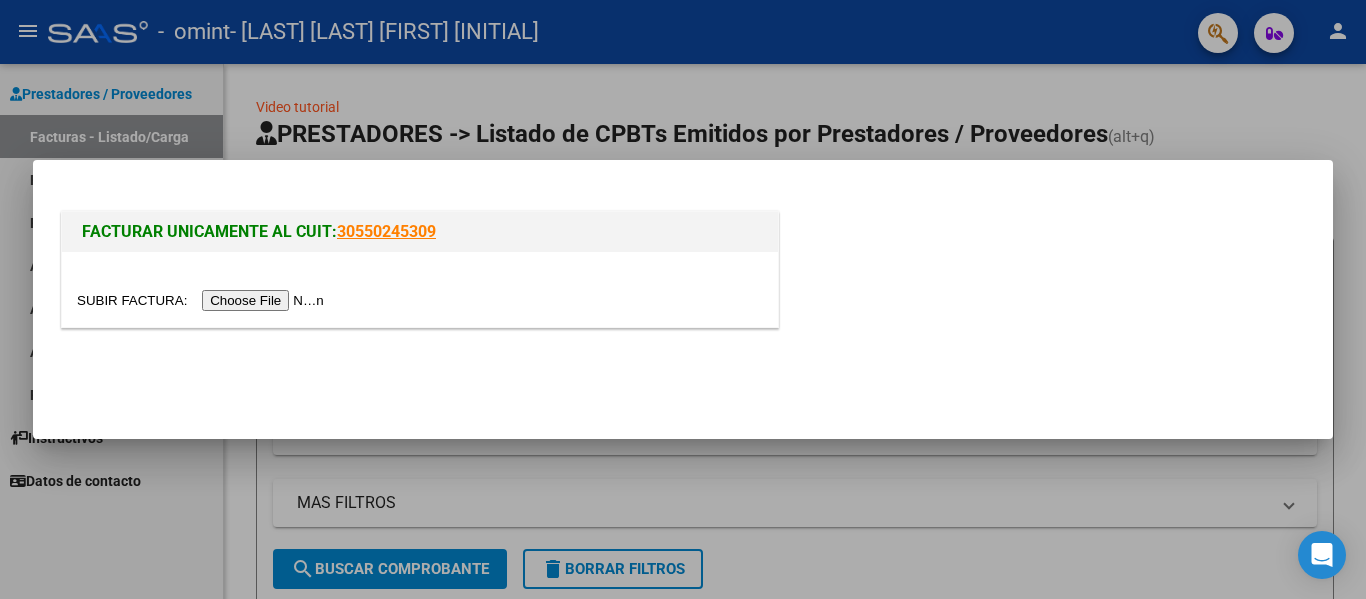 click at bounding box center (203, 300) 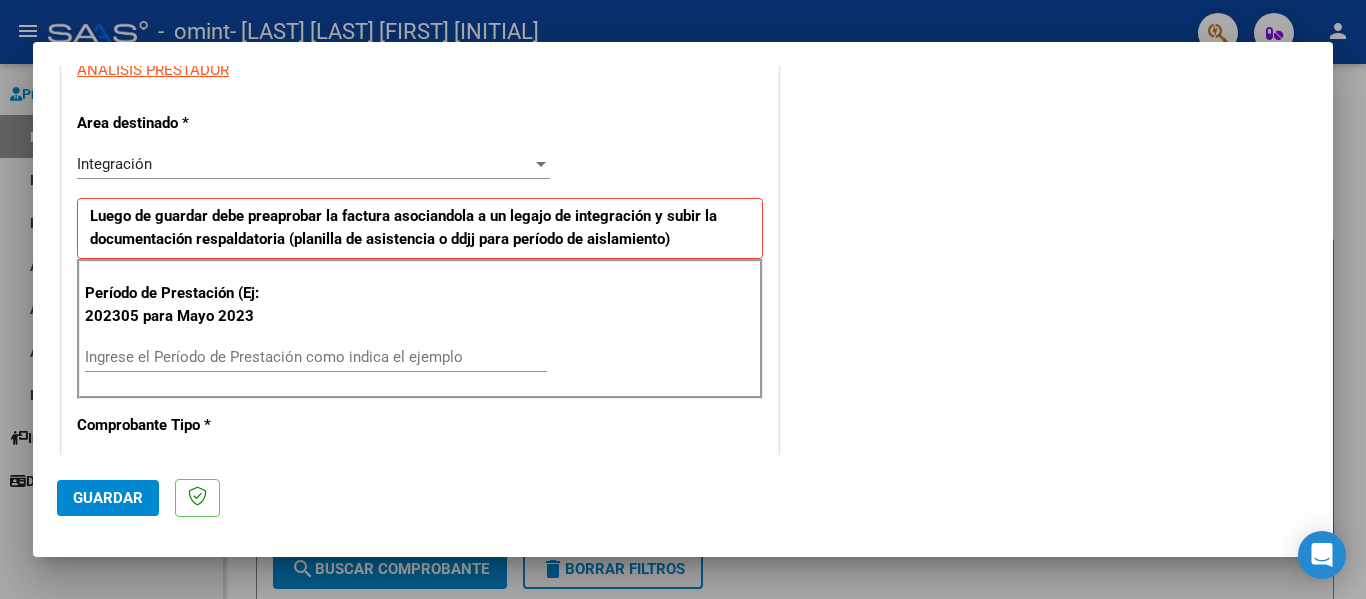 scroll, scrollTop: 400, scrollLeft: 0, axis: vertical 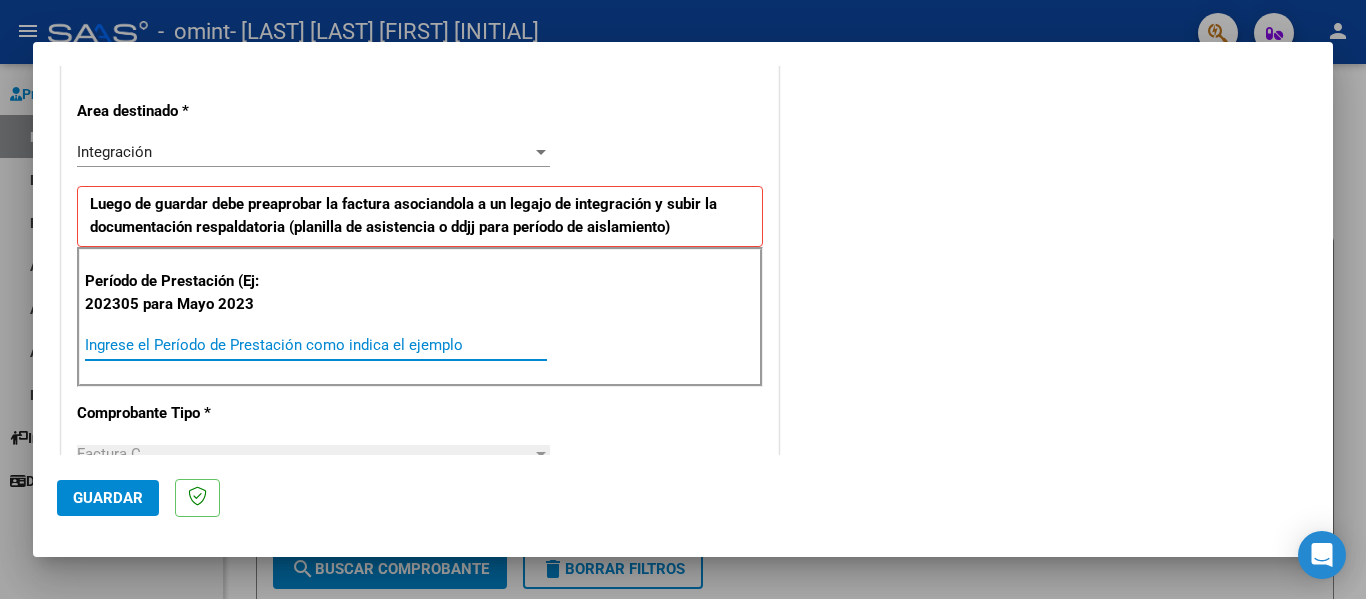 click on "Ingrese el Período de Prestación como indica el ejemplo" at bounding box center [316, 345] 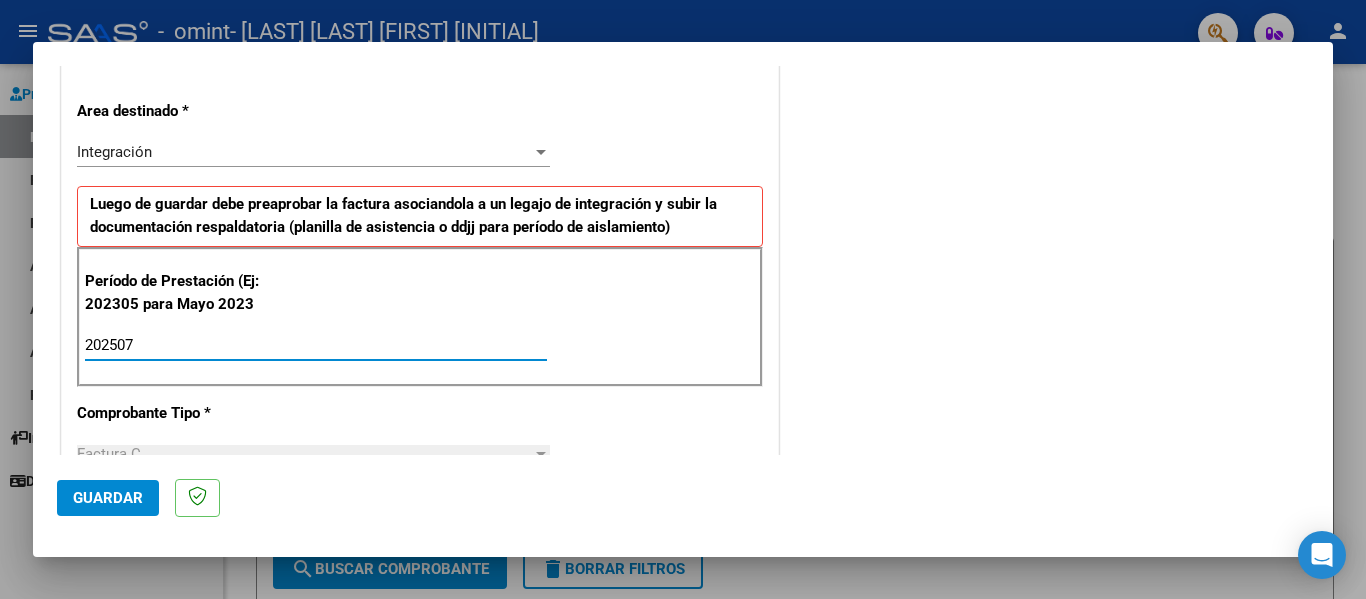 type on "202507" 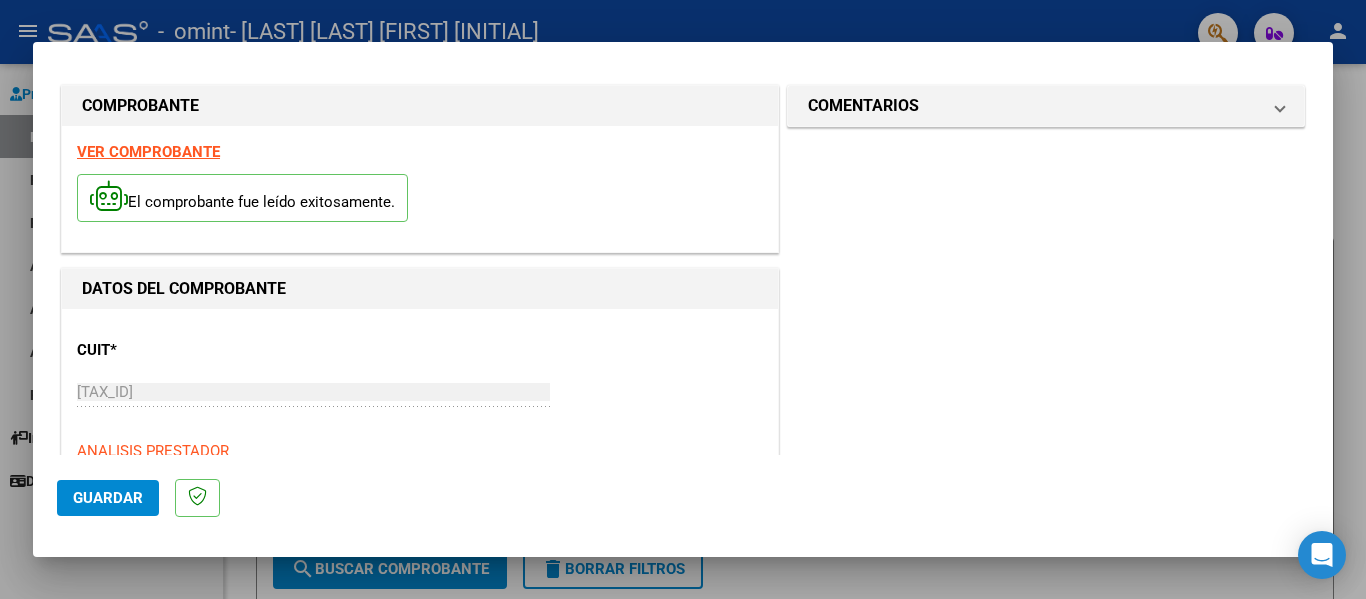 scroll, scrollTop: 0, scrollLeft: 0, axis: both 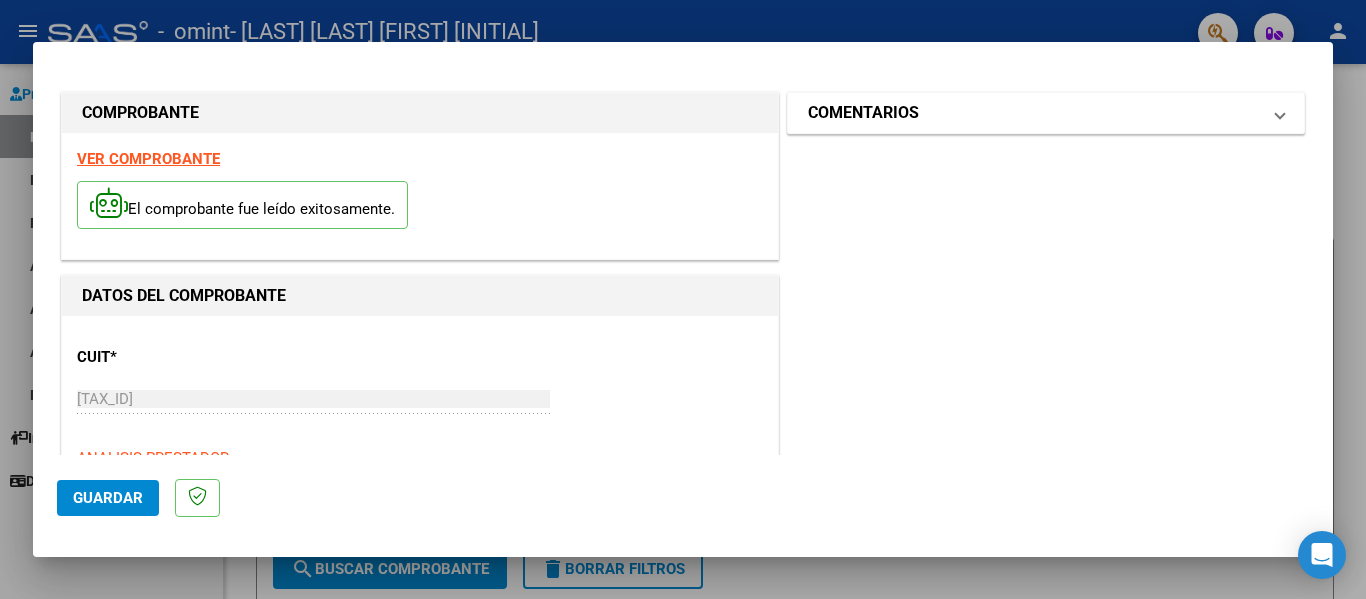 click on "COMENTARIOS" at bounding box center (1034, 113) 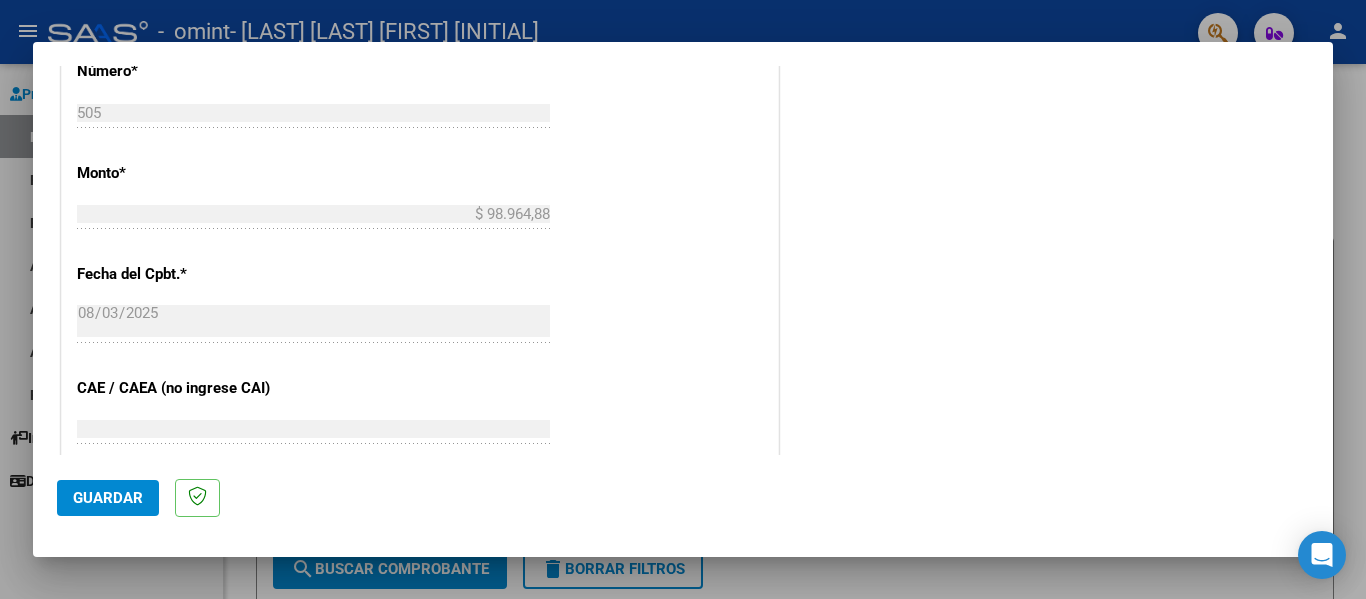 scroll, scrollTop: 1000, scrollLeft: 0, axis: vertical 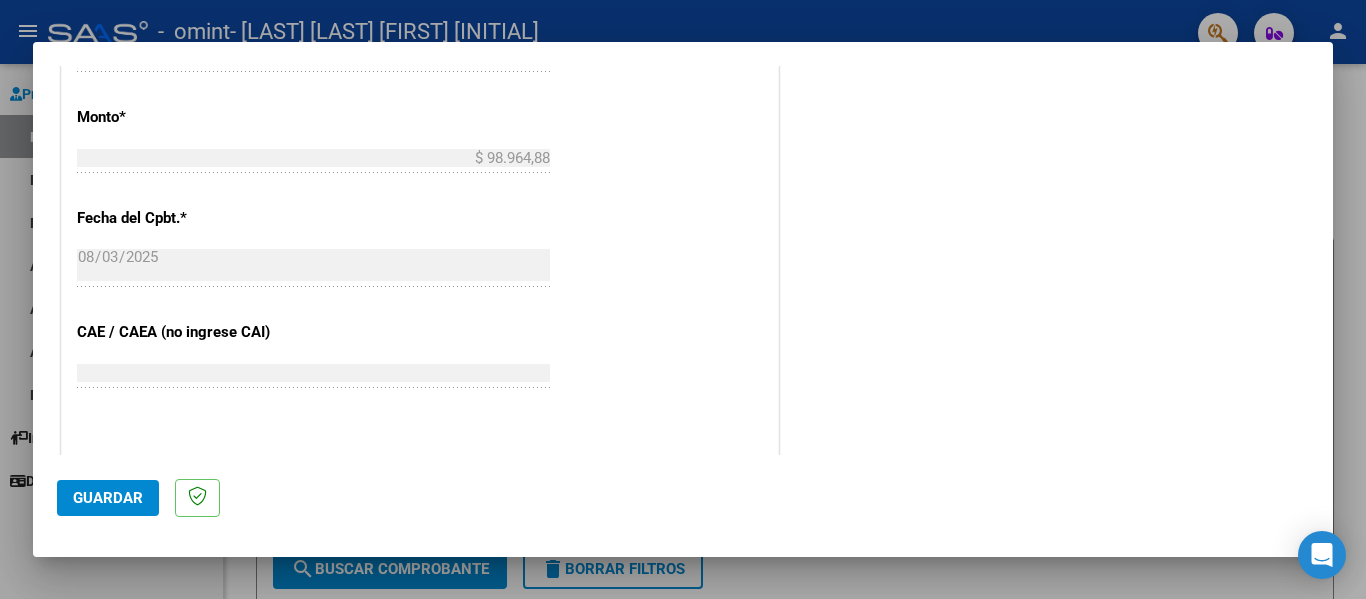 click on "Guardar" 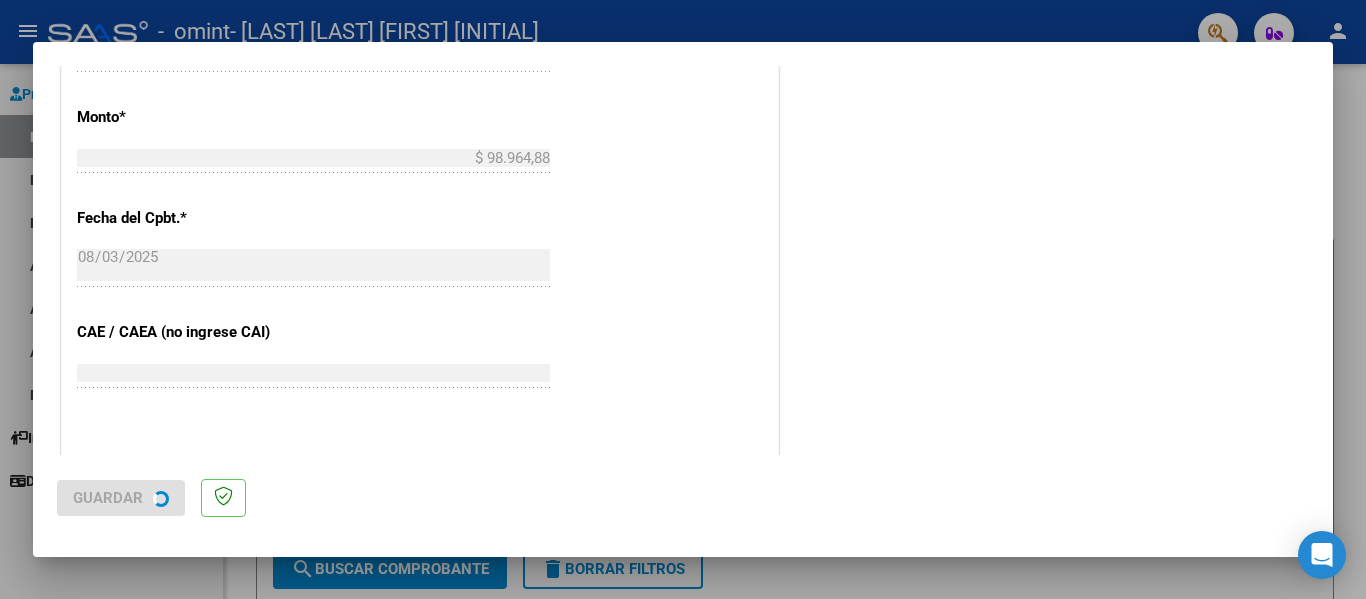 scroll, scrollTop: 0, scrollLeft: 0, axis: both 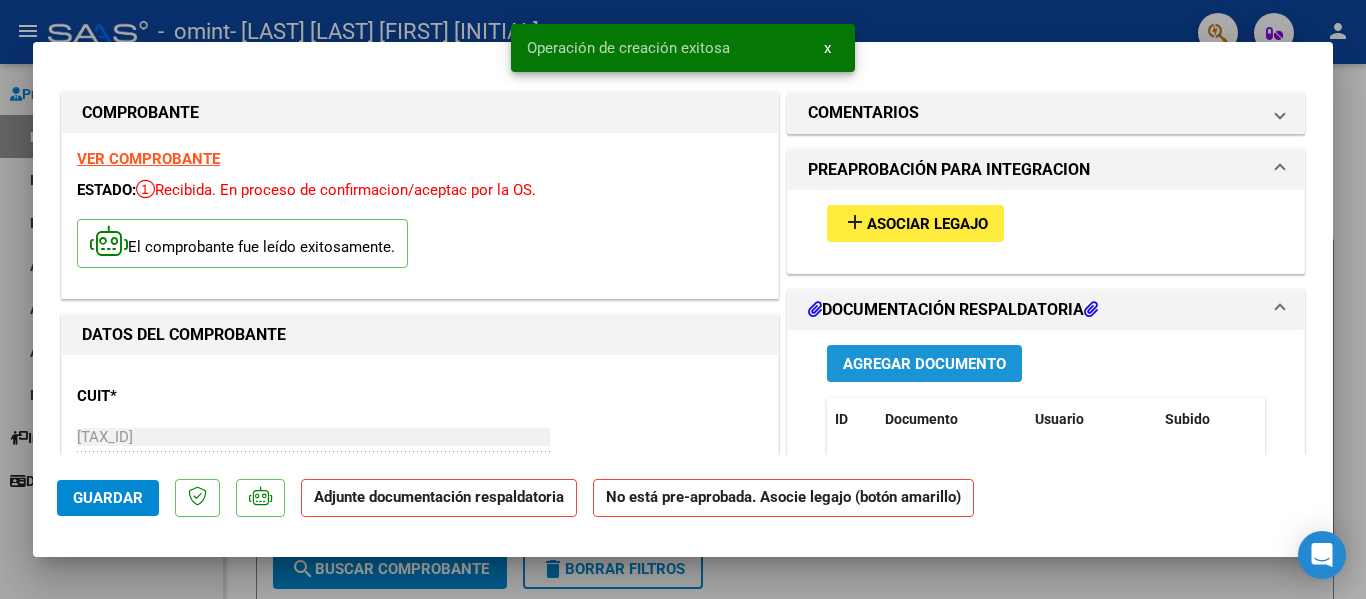 click on "Agregar Documento" at bounding box center (924, 364) 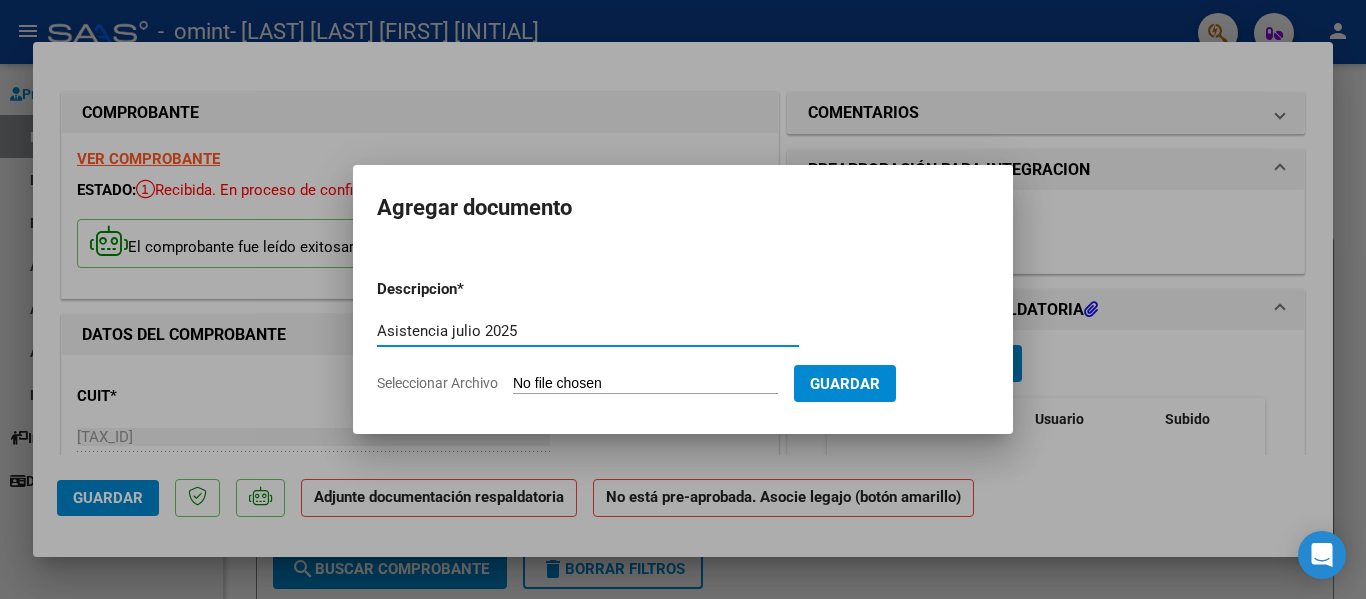 type on "Asistencia julio 2025" 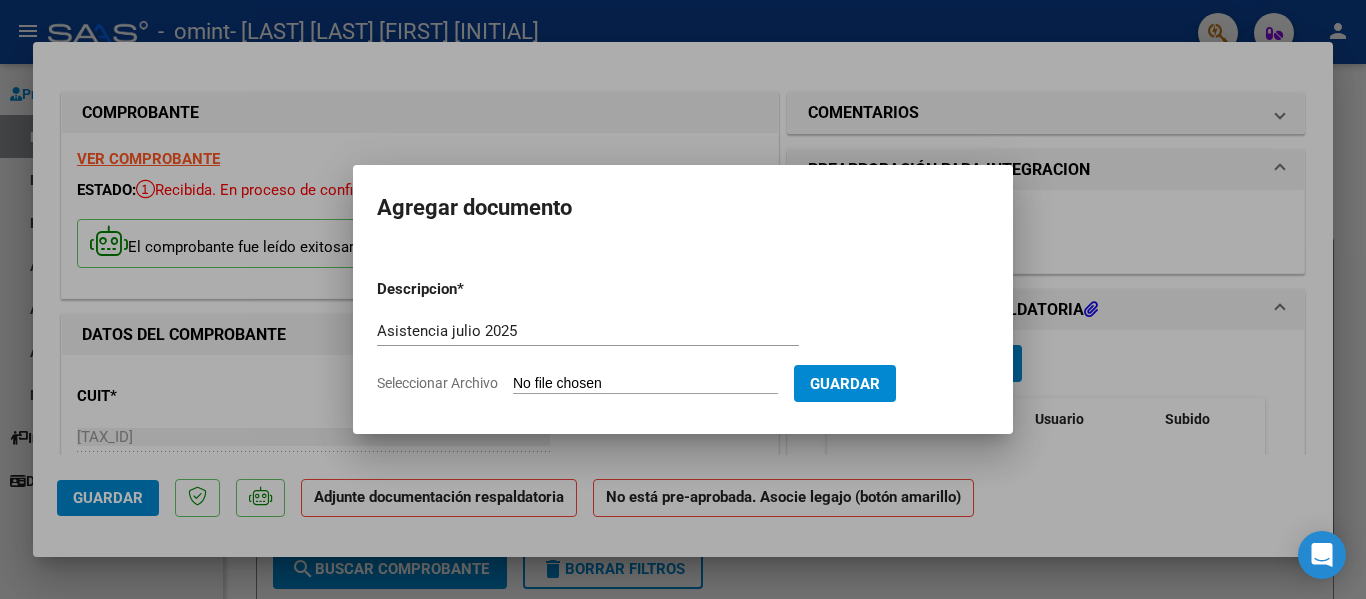 type on "C:\fakepath\Asistencia psicol [LAST] [FIRST] - [MONTH] [YEAR].pdf" 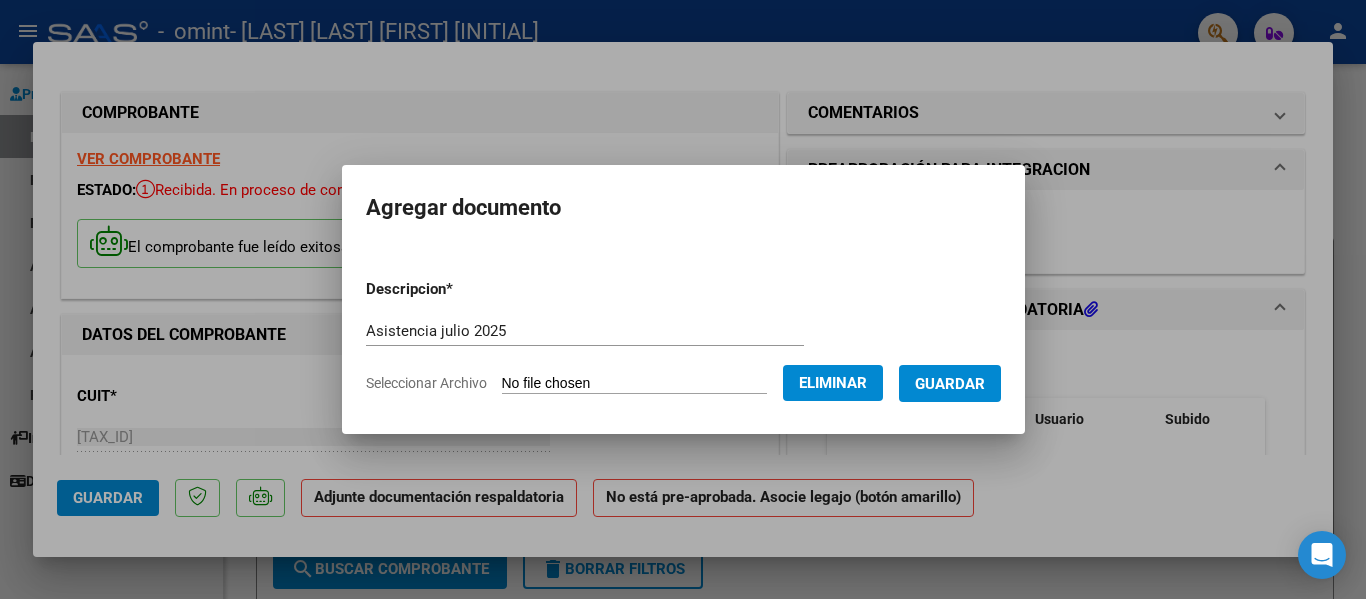 click on "Guardar" at bounding box center [950, 384] 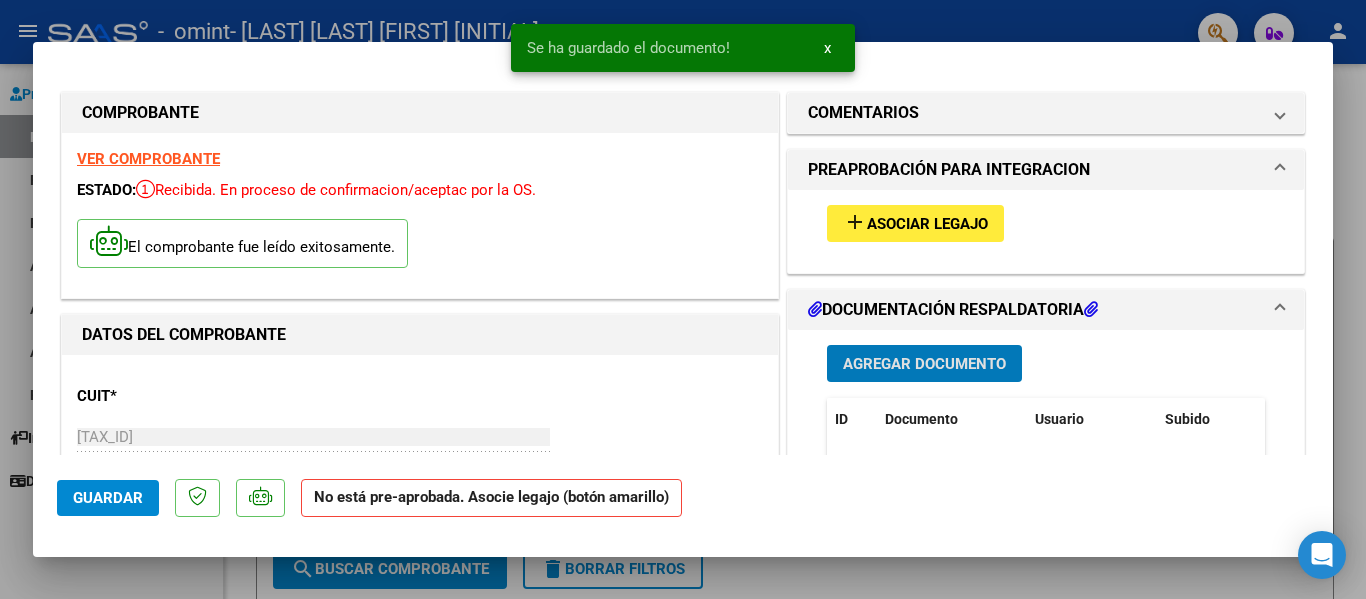 click on "Asociar Legajo" at bounding box center (927, 224) 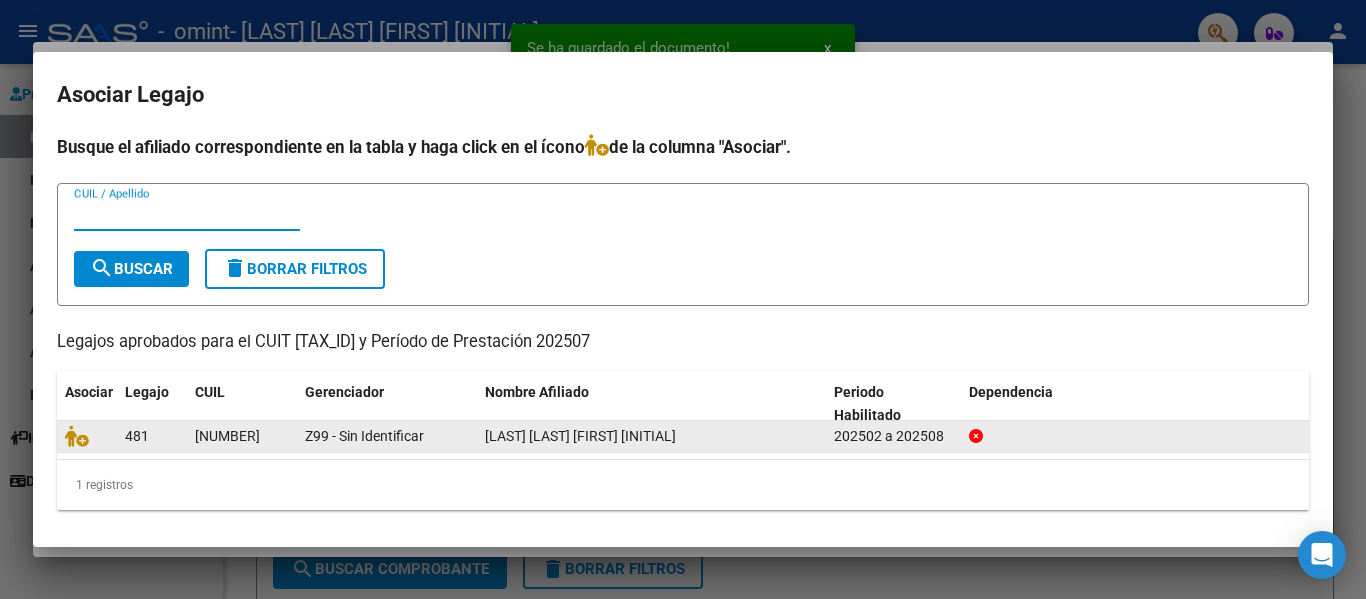 click on "Z99 - Sin Identificar" 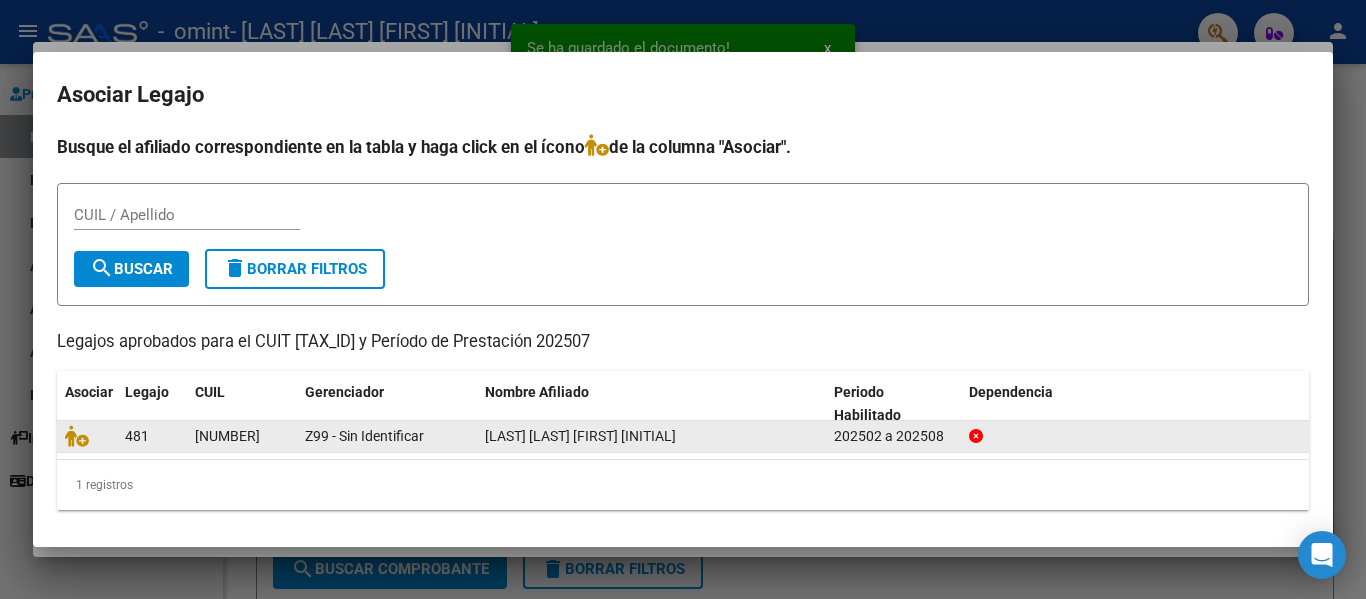 click on "Z99 - Sin Identificar" 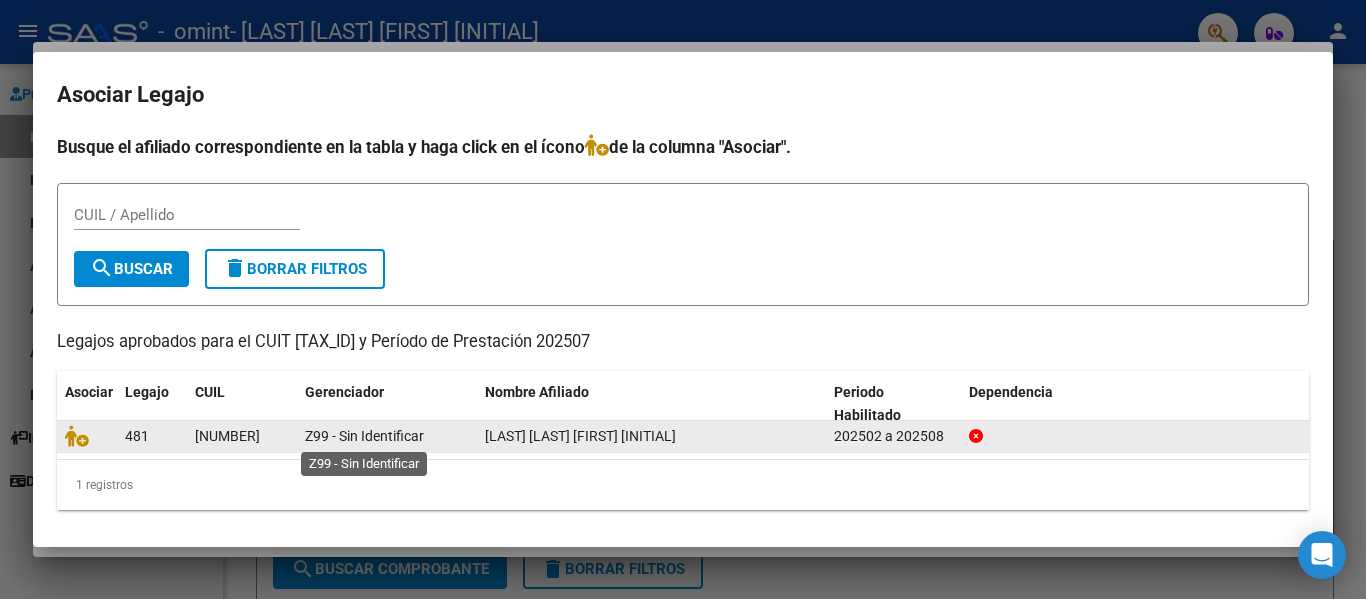 click on "Z99 - Sin Identificar" 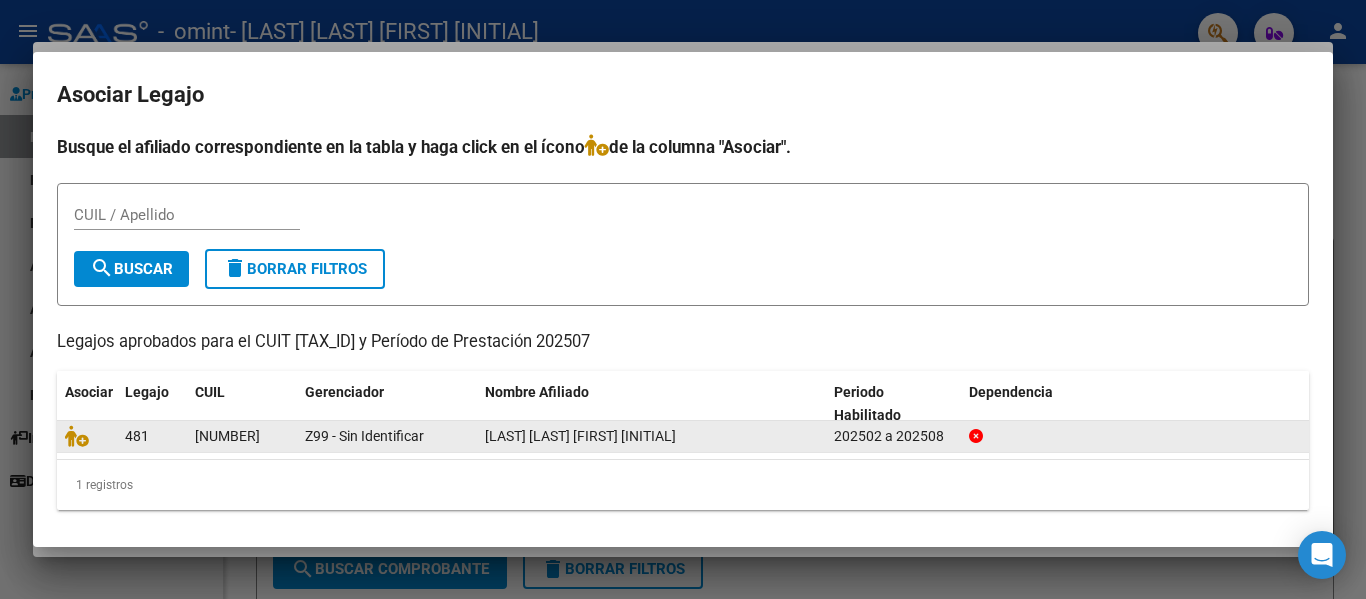 click on "Z99 - Sin Identificar" 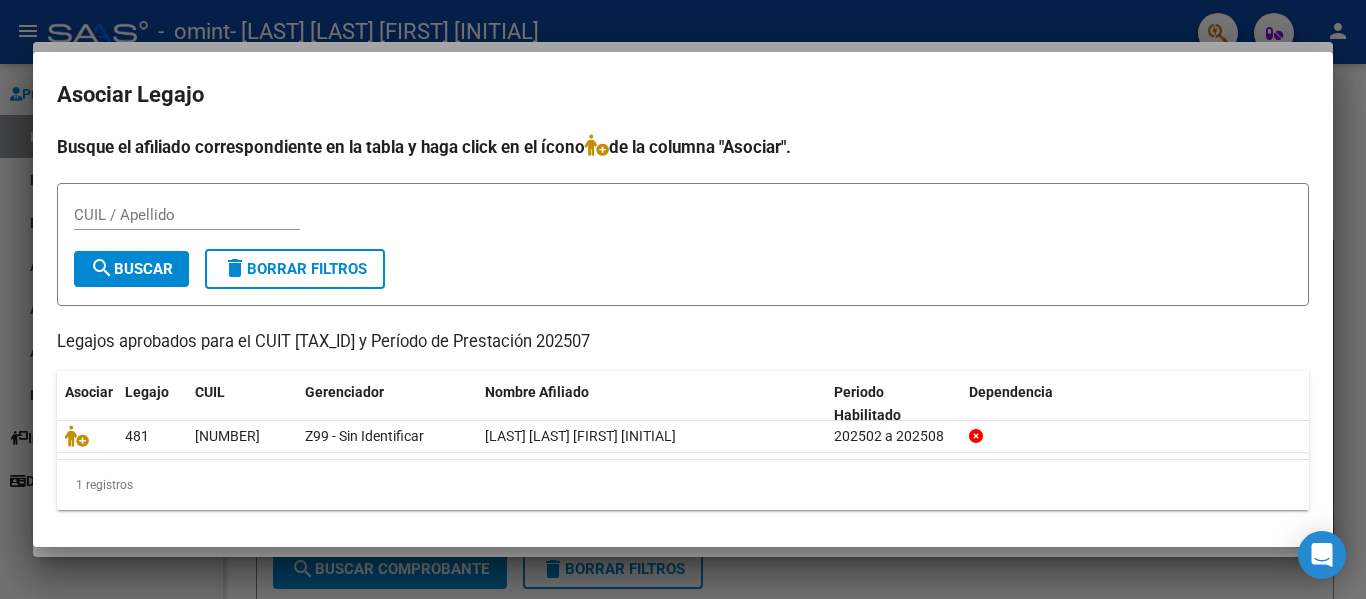 click on "CUIL / Apellido" at bounding box center (187, 215) 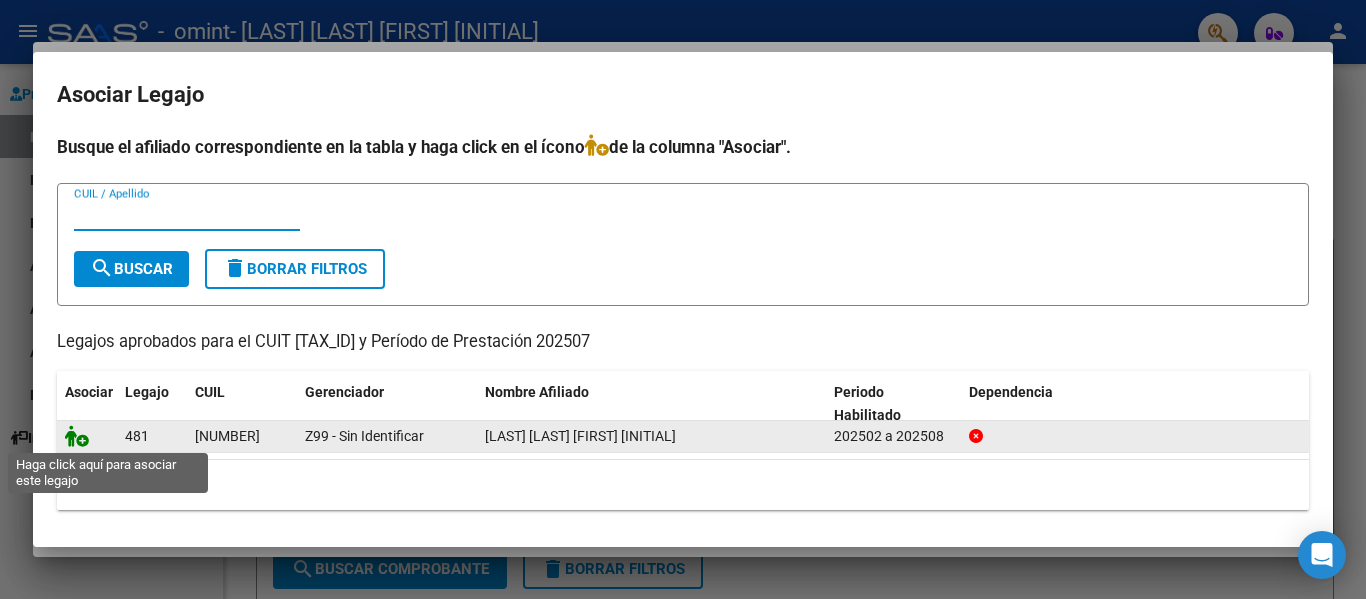 click 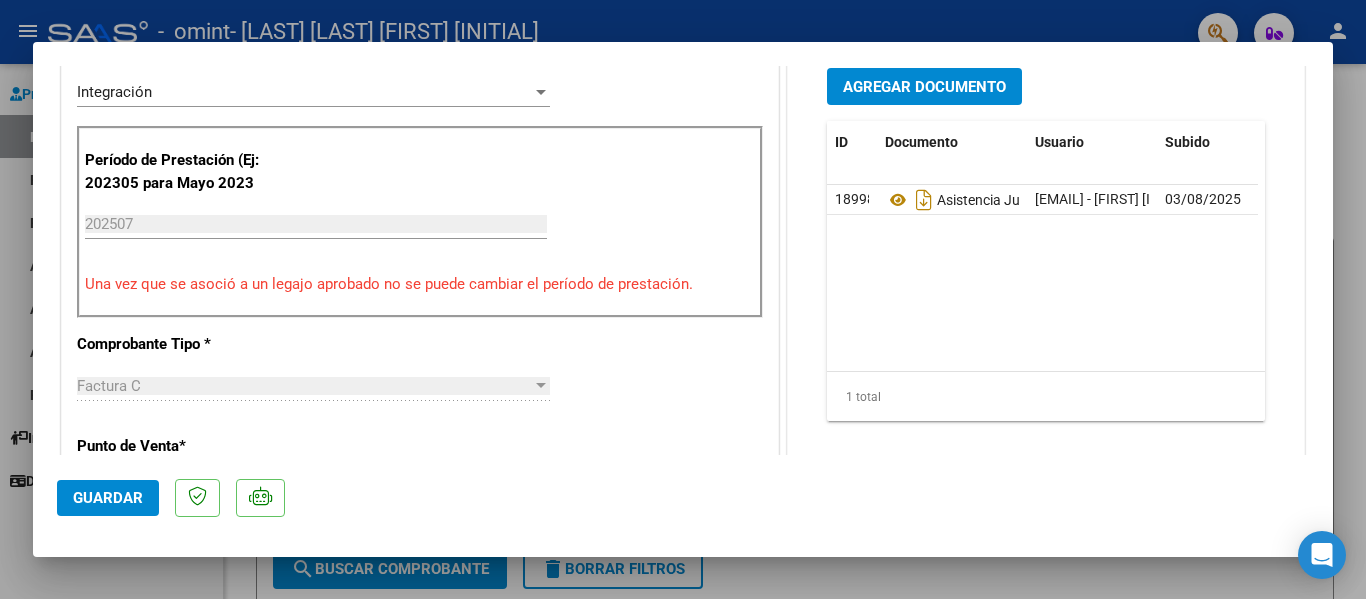 scroll, scrollTop: 600, scrollLeft: 0, axis: vertical 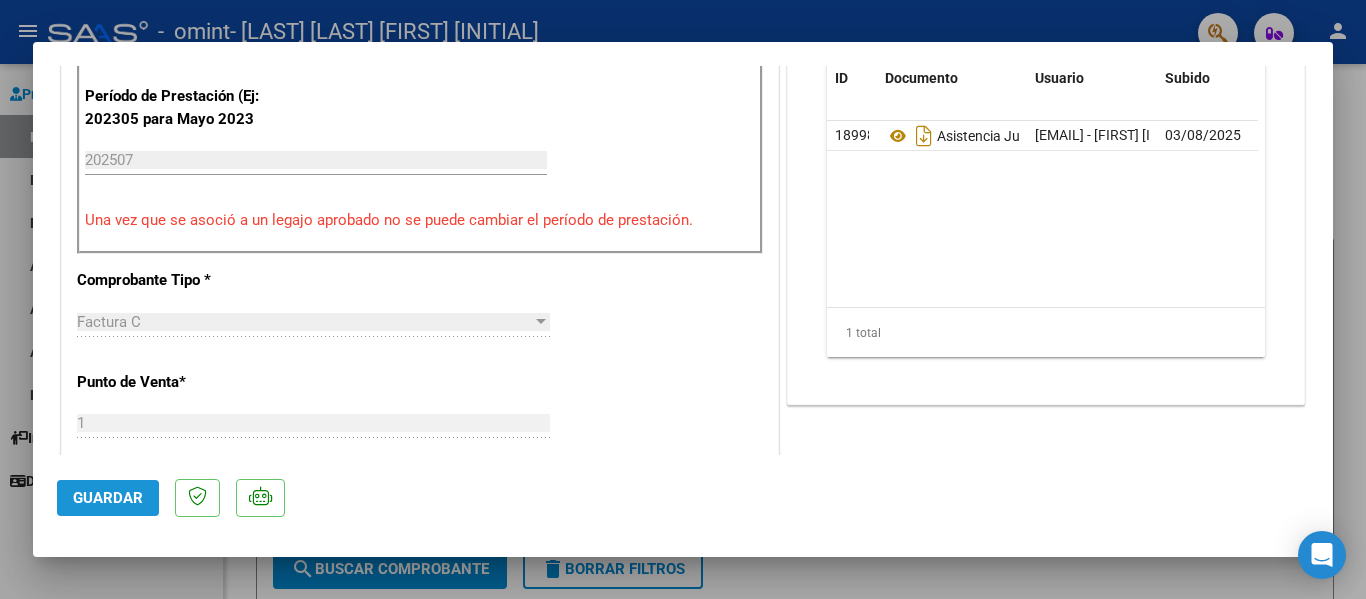 click on "Guardar" 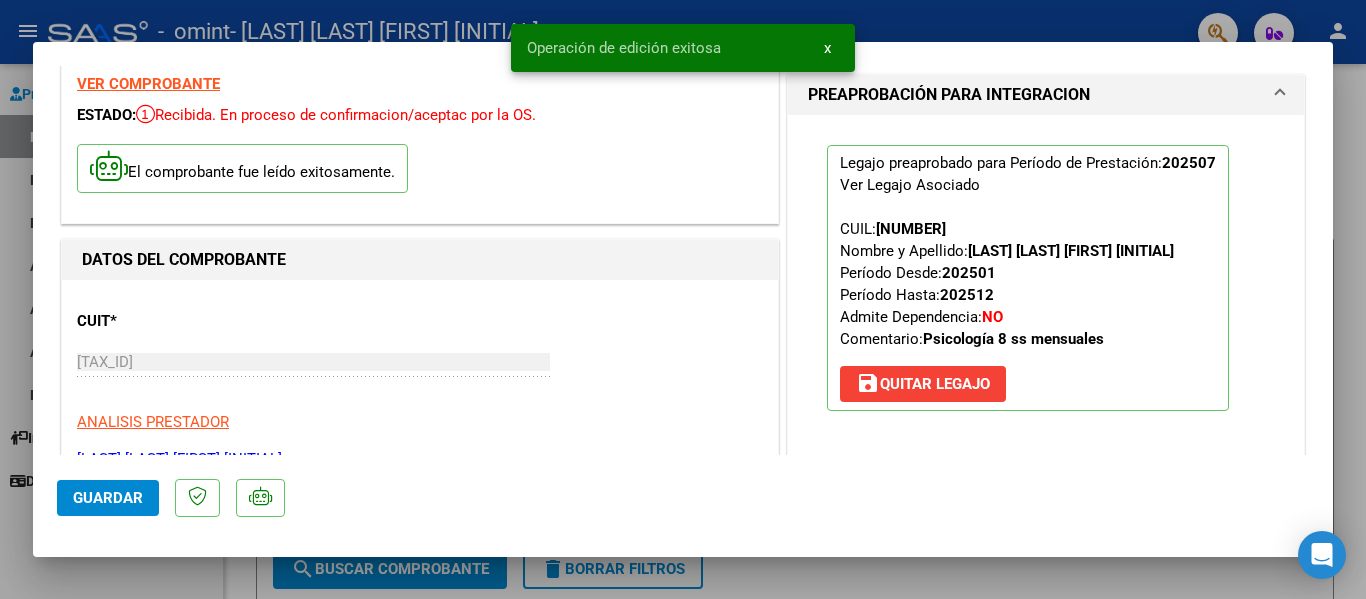 scroll, scrollTop: 0, scrollLeft: 0, axis: both 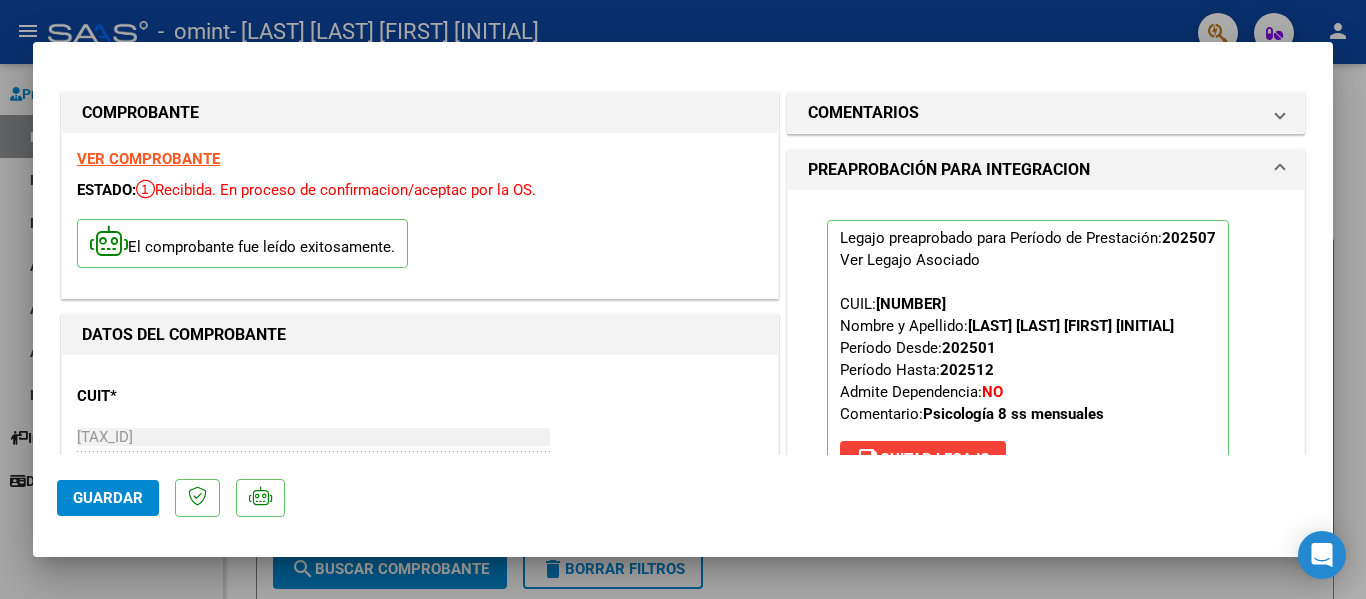 click on "COMPROBANTE VER COMPROBANTE       ESTADO:   Recibida. En proceso de confirmacion/aceptac por la OS.     El comprobante fue leído exitosamente.  DATOS DEL COMPROBANTE CUIT  *   [TAX_ID] Ingresar CUIT  ANALISIS PRESTADOR  [LAST] [LAST] [FIRST] [INITIAL]  ARCA Padrón  Area destinado * Integración Seleccionar Area Período de Prestación (Ej: 202305 para Mayo 2023    202507 Ingrese el Período de Prestación como indica el ejemplo   Una vez que se asoció a un legajo aprobado no se puede cambiar el período de prestación.   Comprobante Tipo * Factura C Seleccionar Tipo Punto de Venta  *   1 Ingresar el Nro.  Número  *   505 Ingresar el Nro.  Monto  *   $ 98.964,88 Ingresar el monto  Fecha del Cpbt.  *   2025-08-03 Ingresar la fecha  CAE / CAEA (no ingrese CAI)    75313822142286 Ingresar el CAE o CAEA (no ingrese CAI)  Fecha de Vencimiento    Ingresar la fecha  Ref. Externa    Ingresar la ref.  N° Liquidación    Ingresar el N° Liquidación  COMENTARIOS Comentarios del Prestador / Gerenciador:  202507" at bounding box center [683, 300] 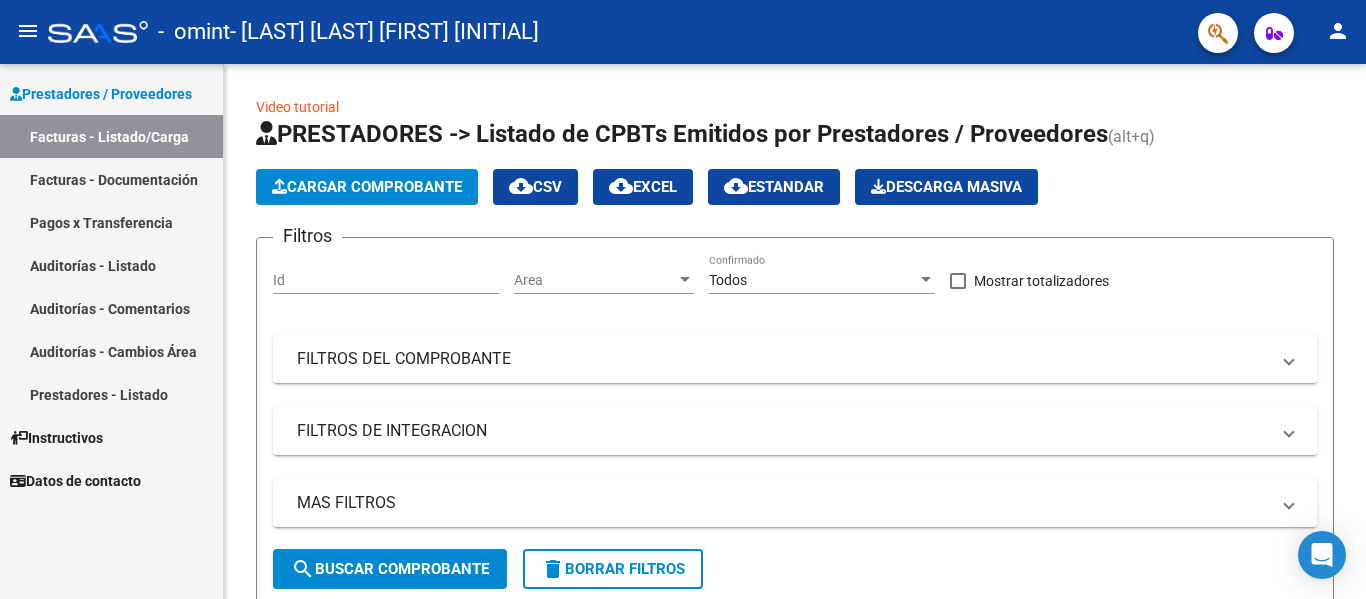 click on "Facturas - Listado/Carga" at bounding box center [111, 136] 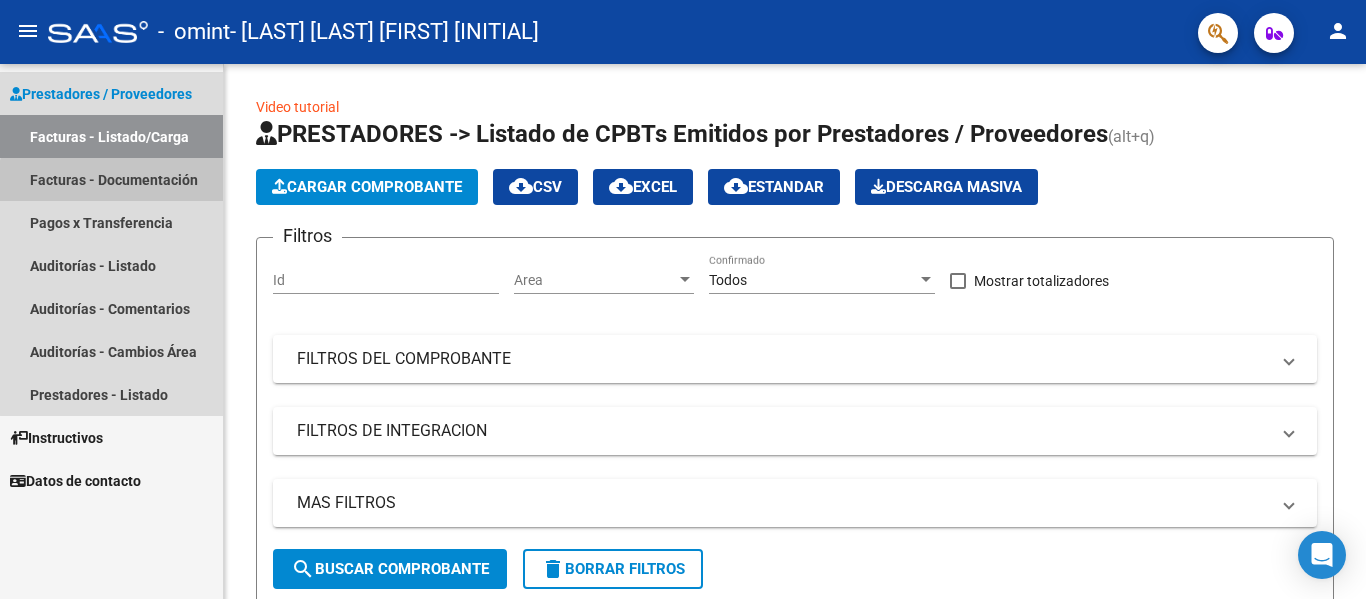 click on "Facturas - Documentación" at bounding box center [111, 179] 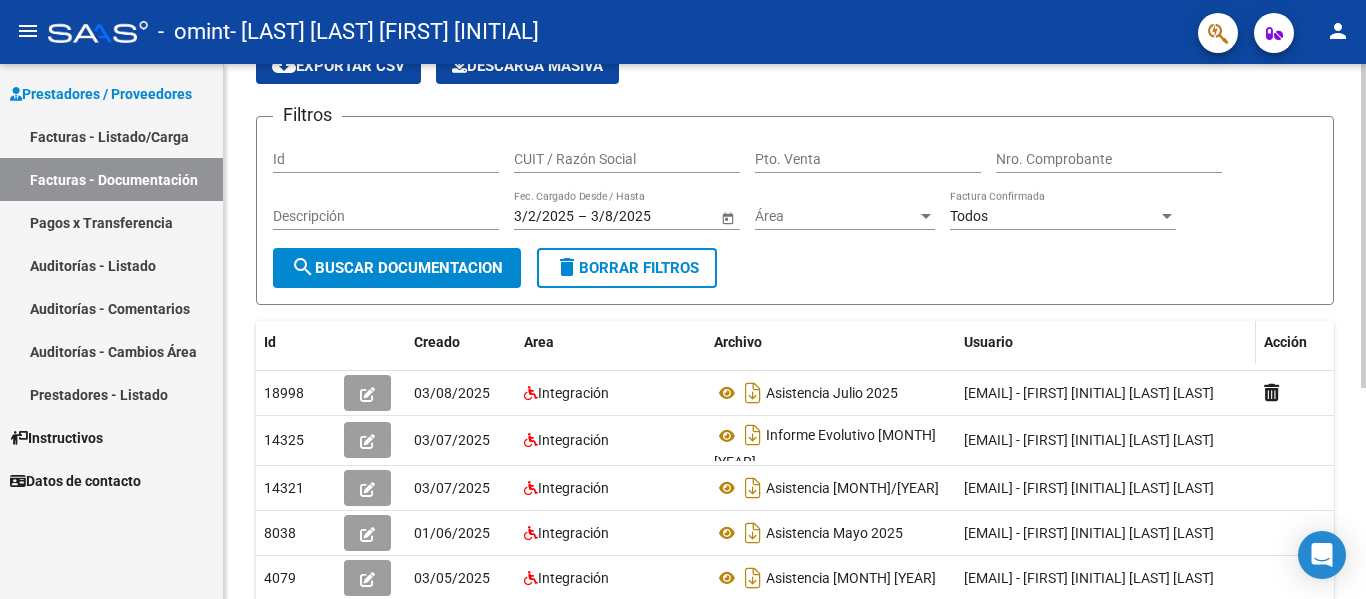 scroll, scrollTop: 100, scrollLeft: 0, axis: vertical 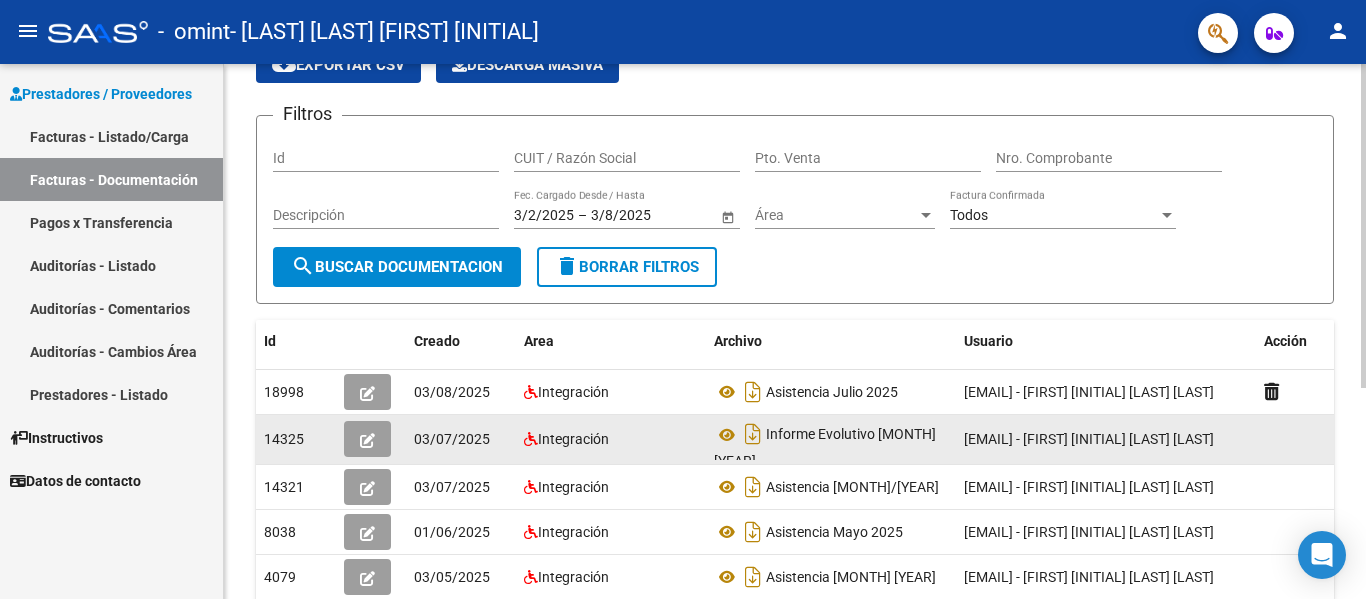 click 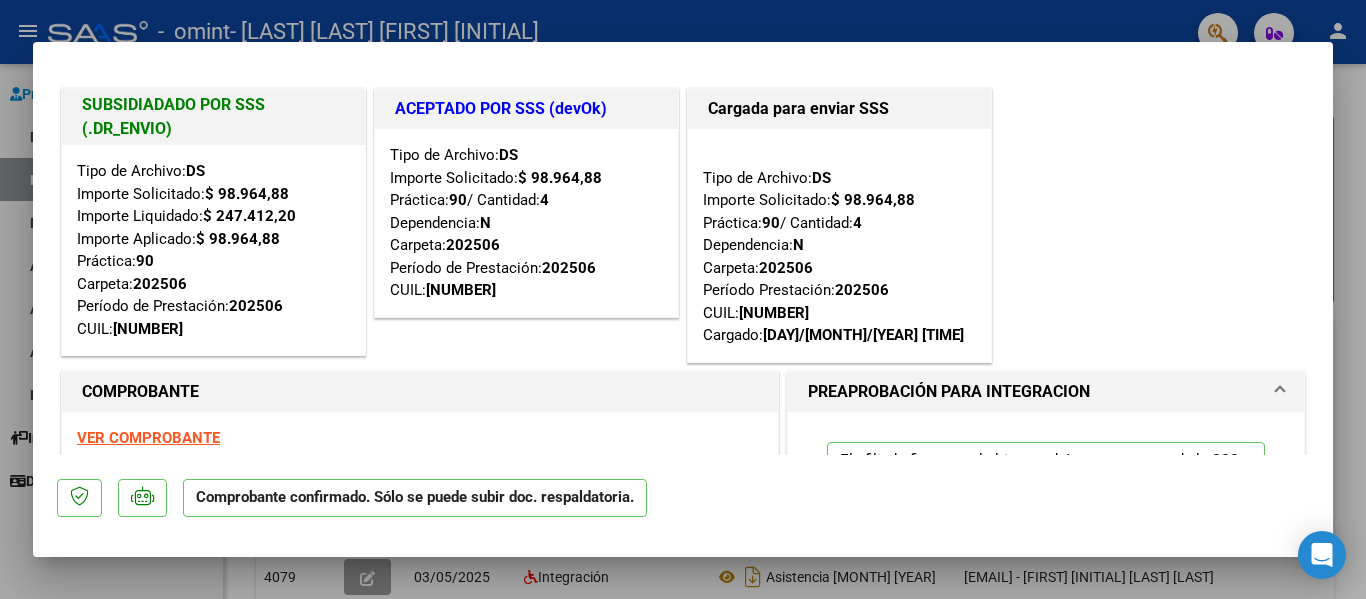 scroll, scrollTop: 0, scrollLeft: 0, axis: both 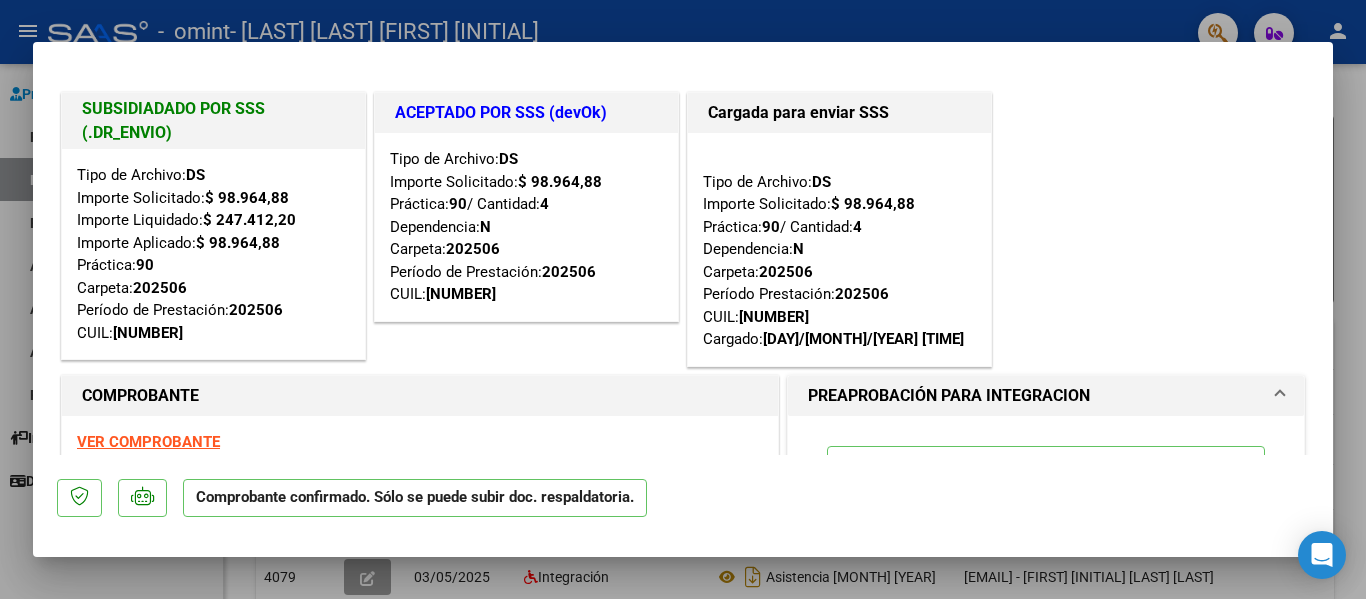 click at bounding box center (683, 299) 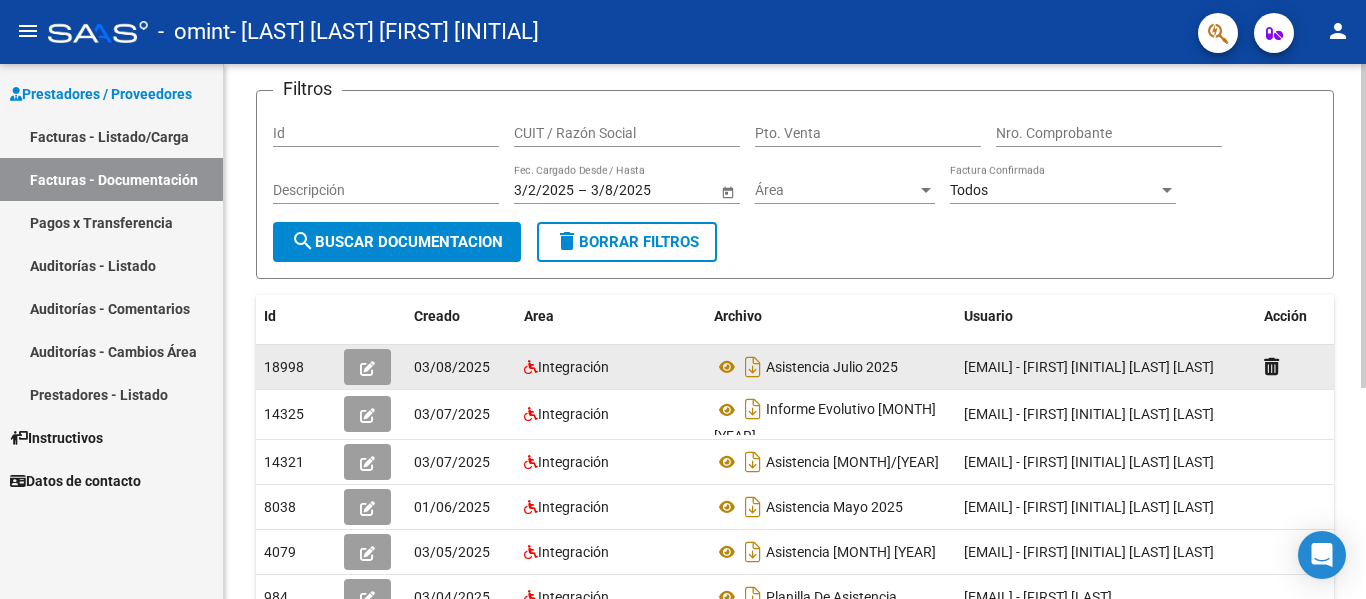scroll, scrollTop: 0, scrollLeft: 0, axis: both 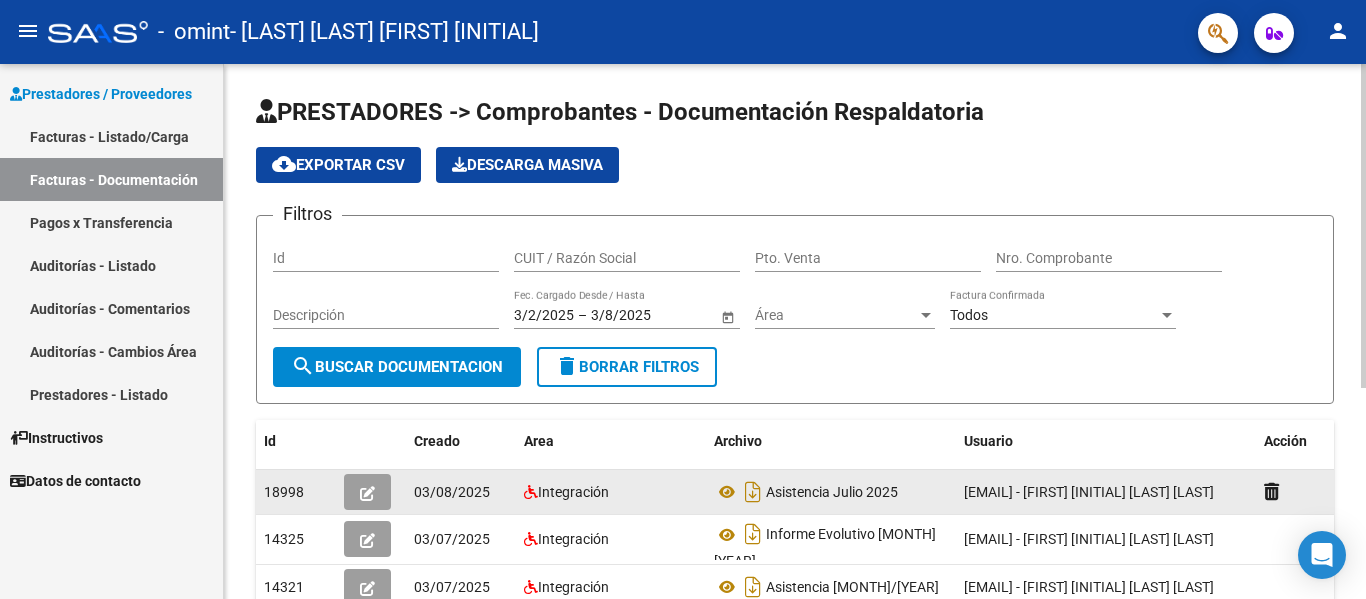 click 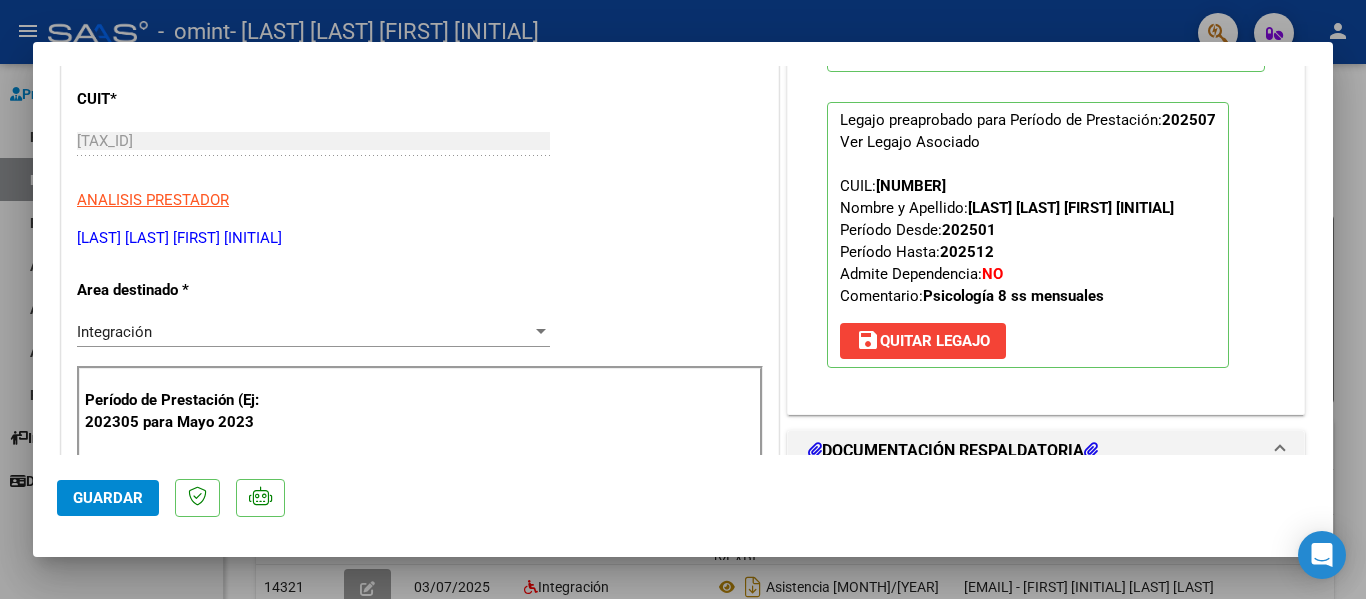 scroll, scrollTop: 0, scrollLeft: 0, axis: both 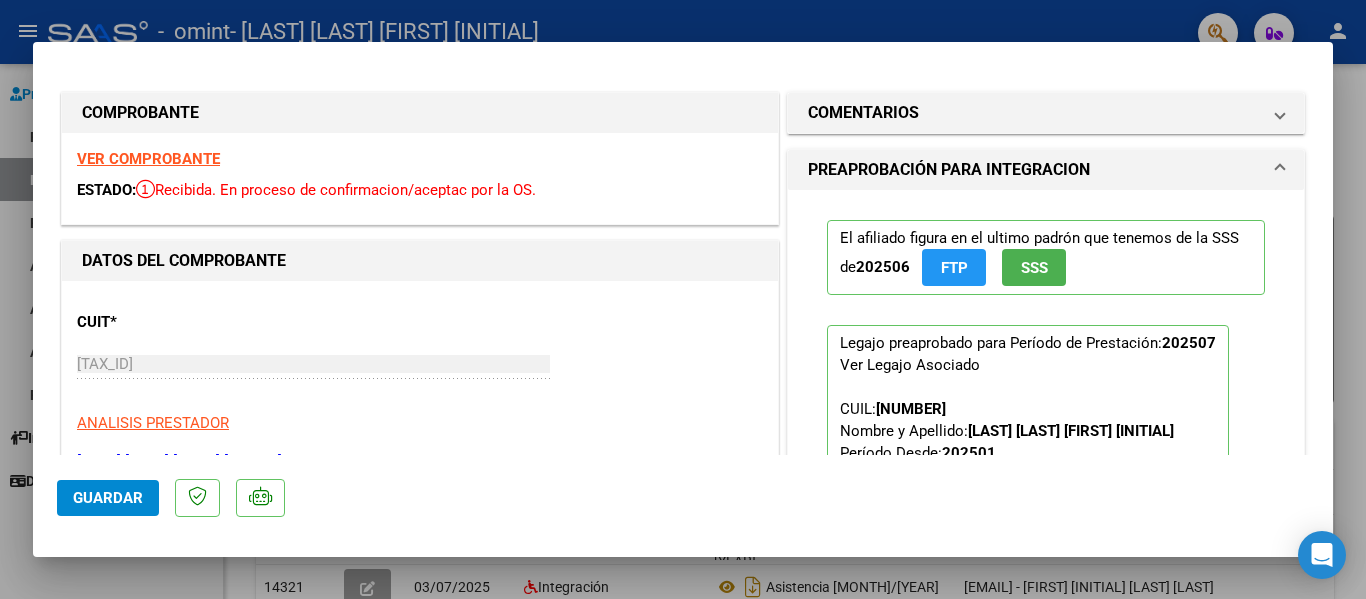 click at bounding box center [683, 299] 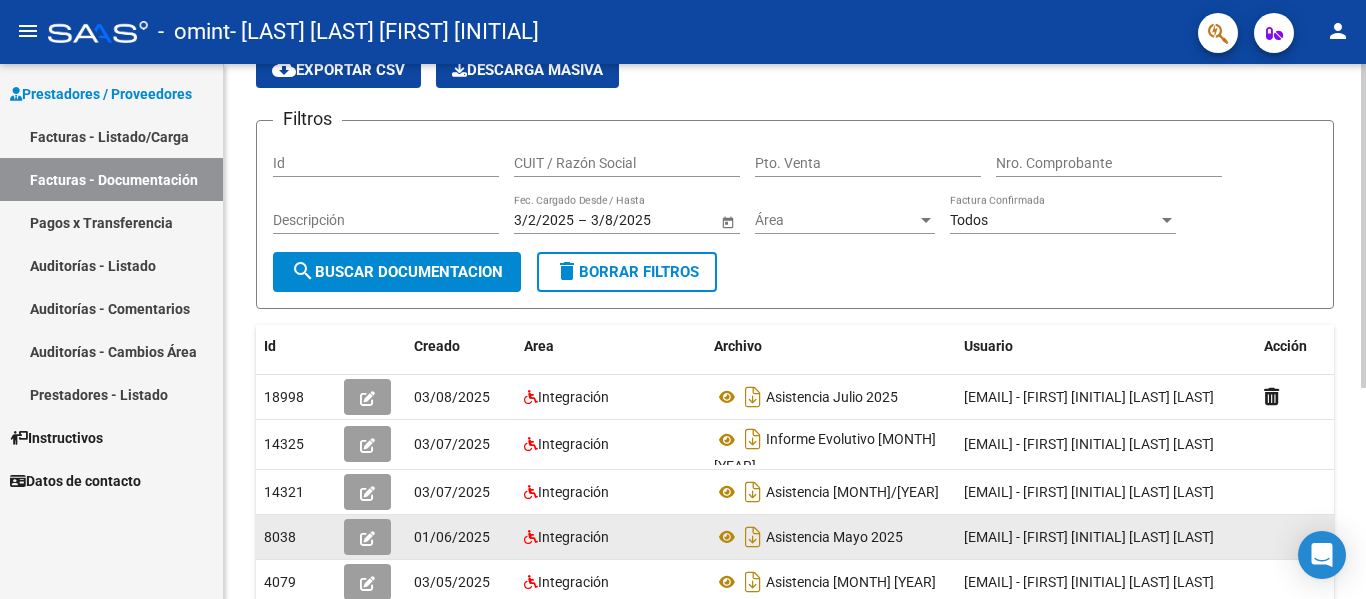scroll, scrollTop: 100, scrollLeft: 0, axis: vertical 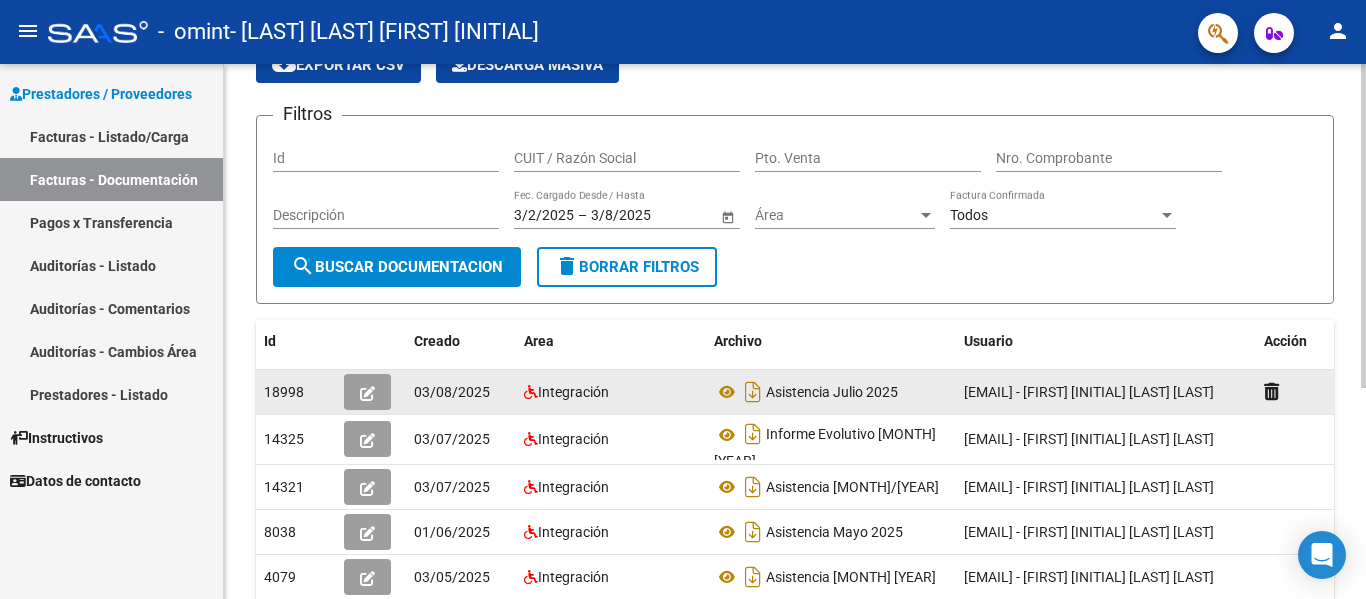 click 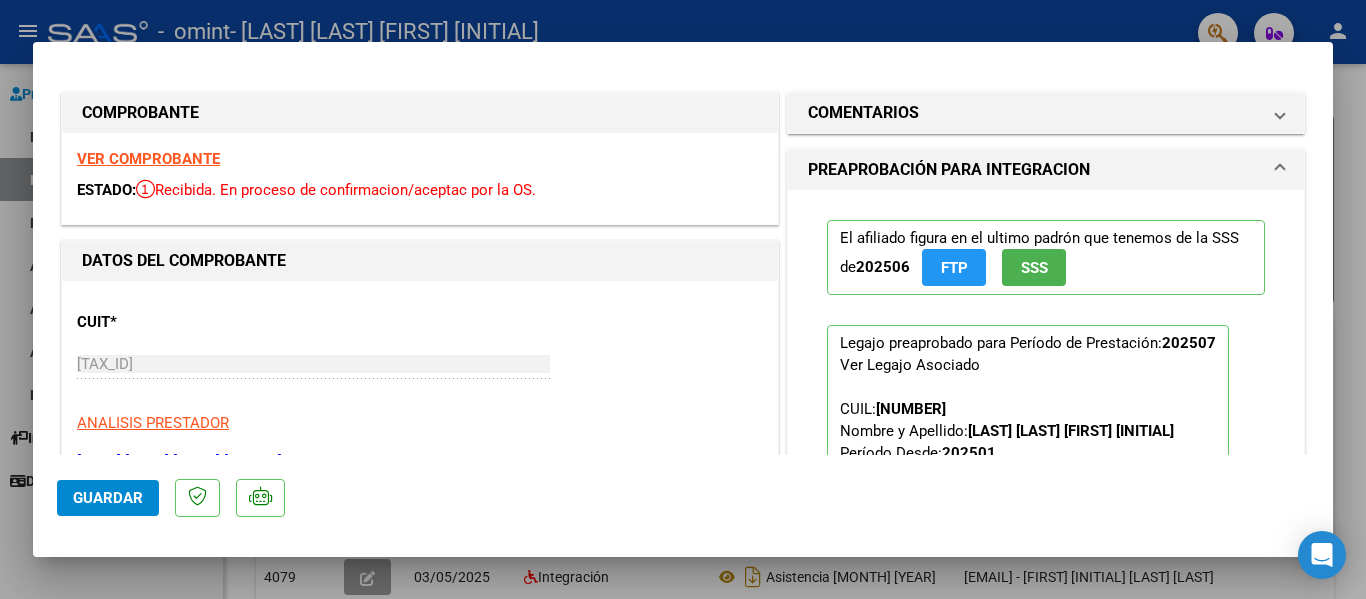 click on "VER COMPROBANTE" at bounding box center [148, 159] 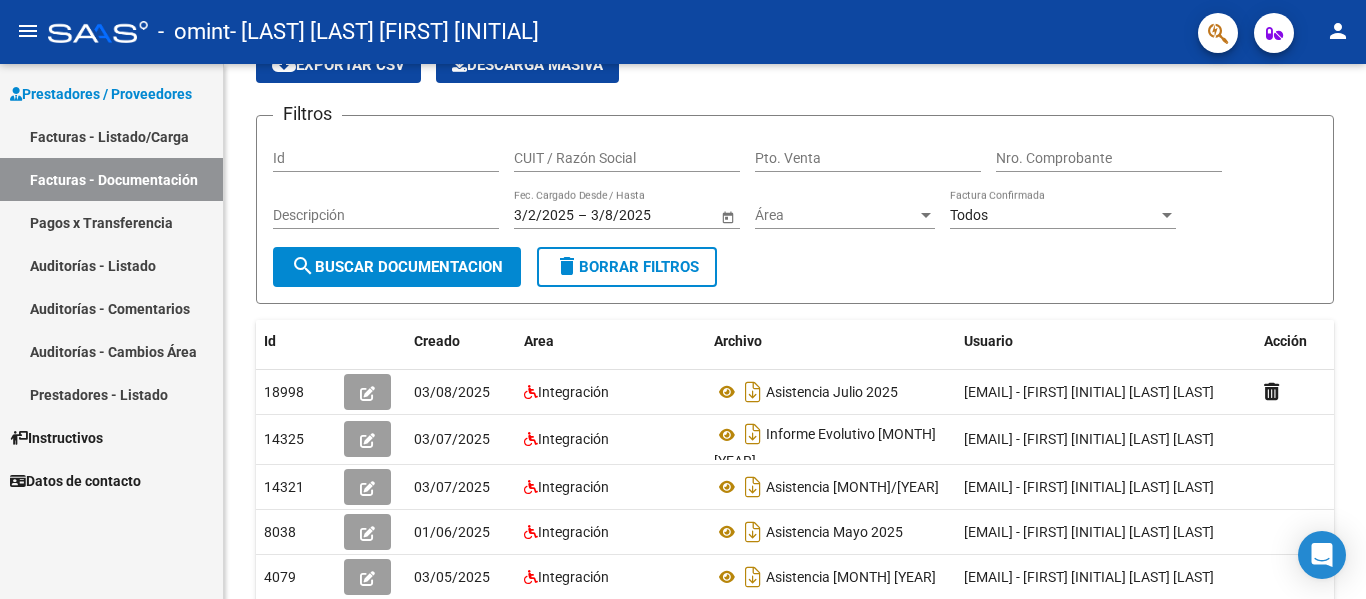 click on "Prestadores / Proveedores" at bounding box center [101, 94] 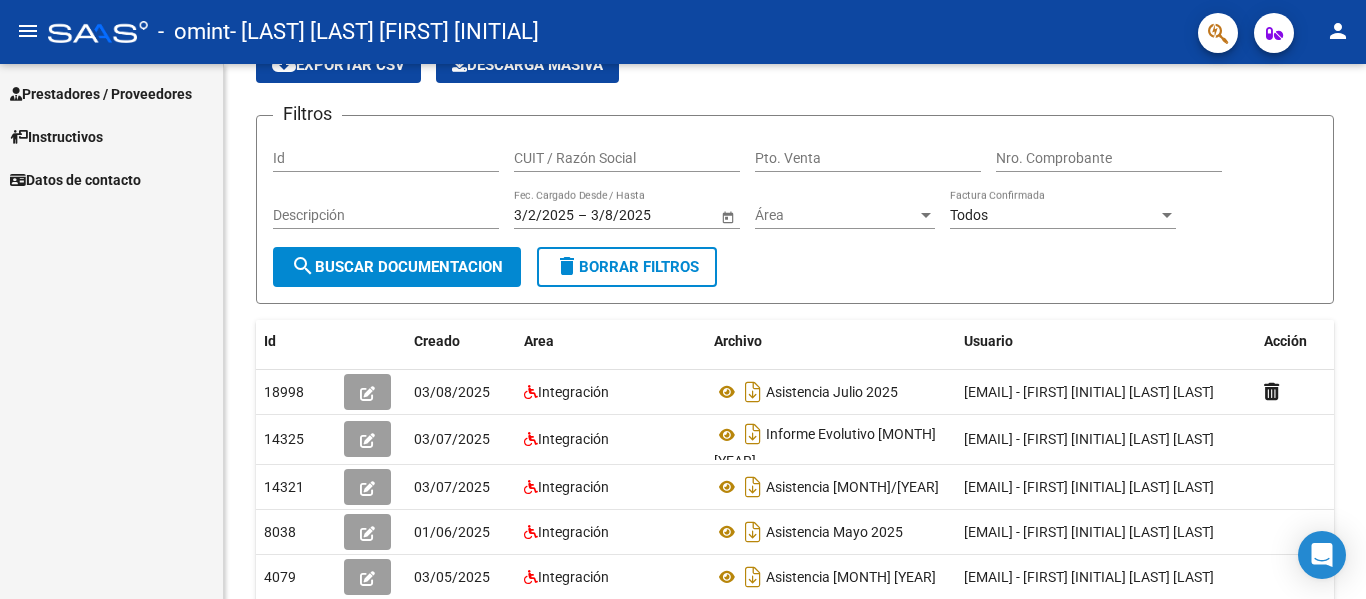 click on "Prestadores / Proveedores" at bounding box center (111, 93) 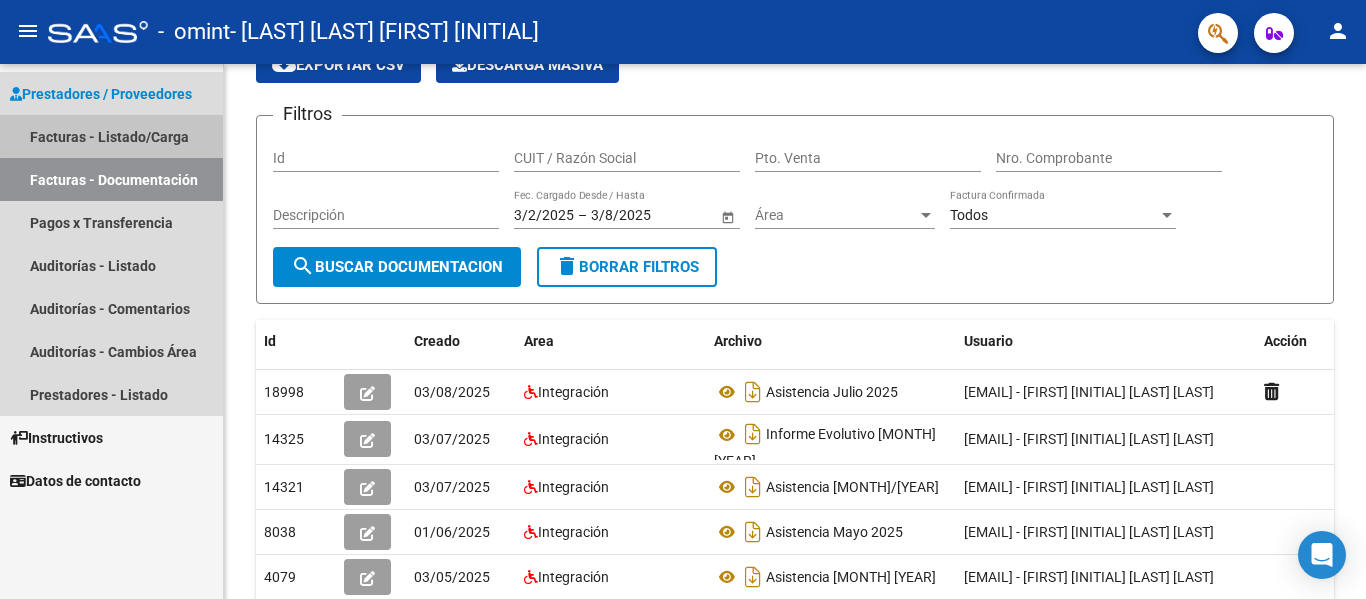 click on "Facturas - Listado/Carga" at bounding box center [111, 136] 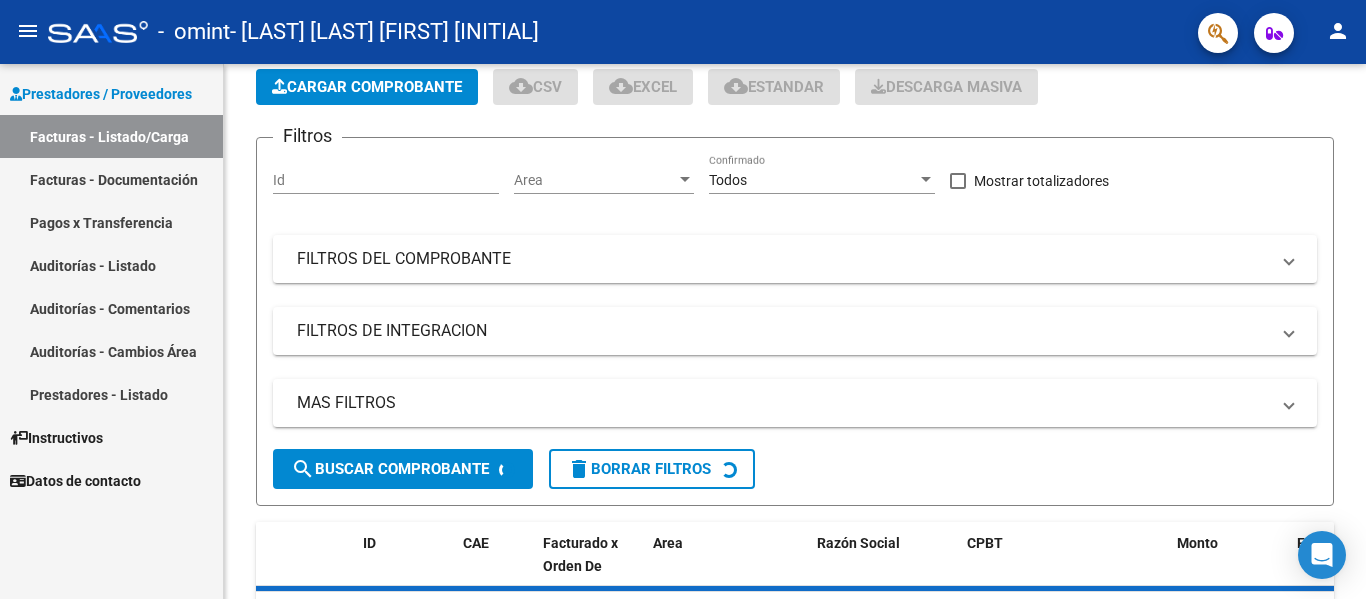 click on "Pagos x Transferencia" at bounding box center (111, 222) 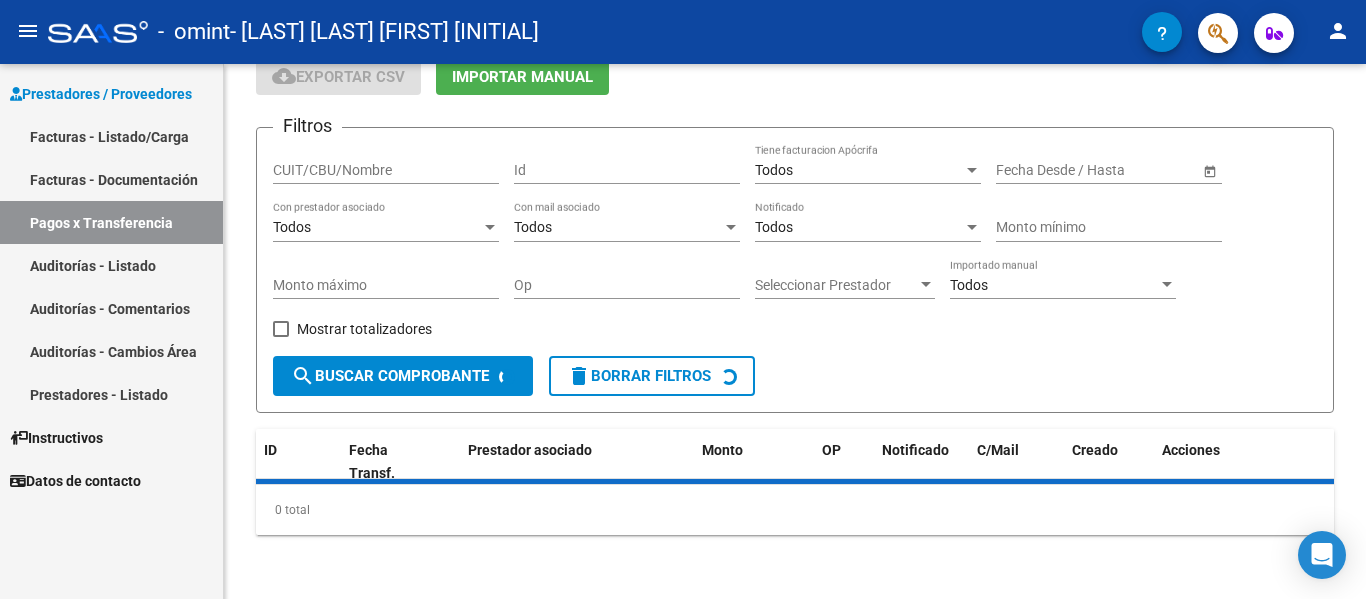 scroll, scrollTop: 100, scrollLeft: 0, axis: vertical 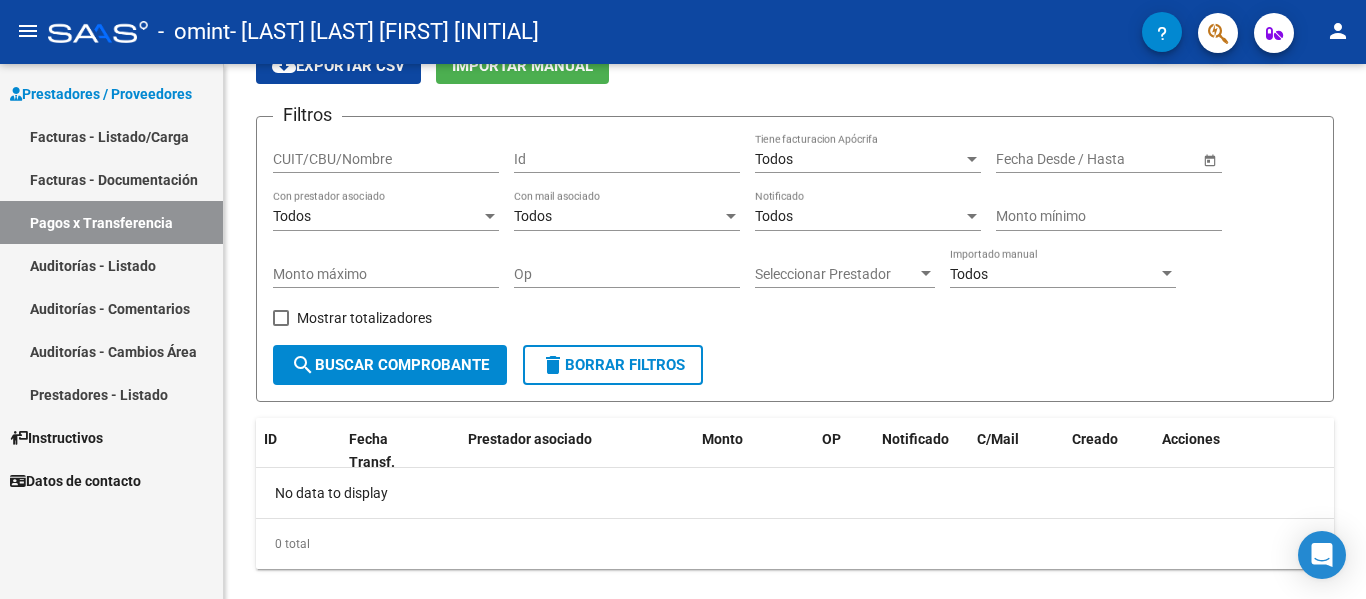 click on "Auditorías - Listado" at bounding box center (111, 265) 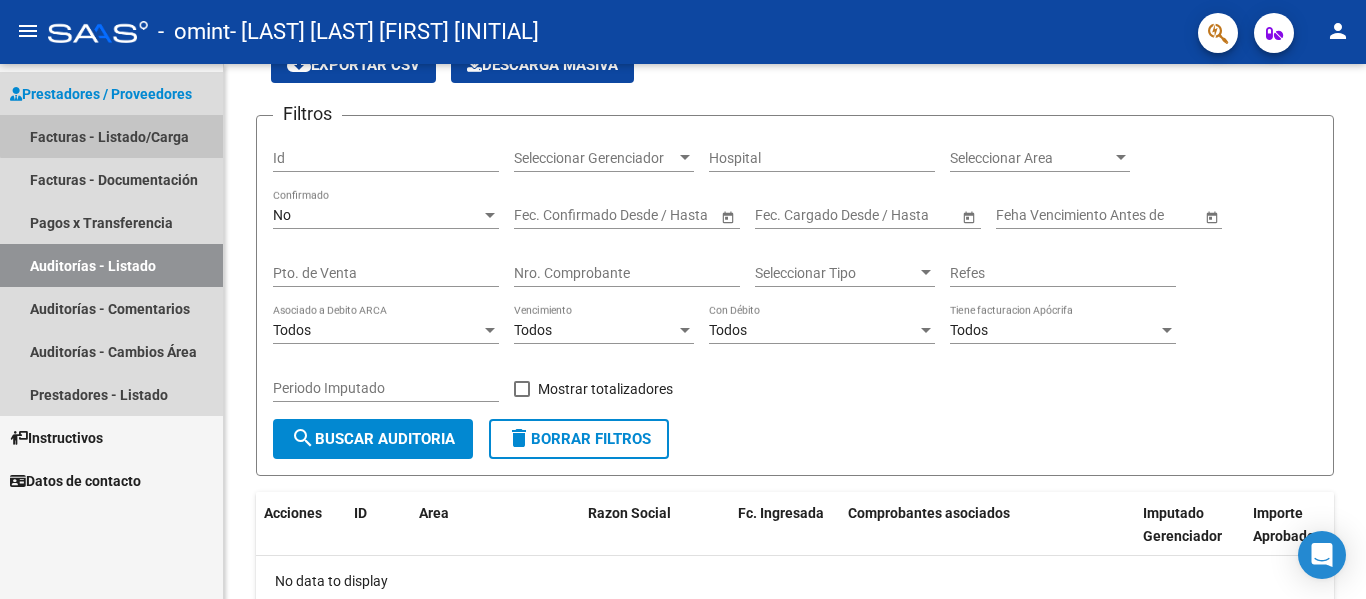 click on "Facturas - Listado/Carga" at bounding box center (111, 136) 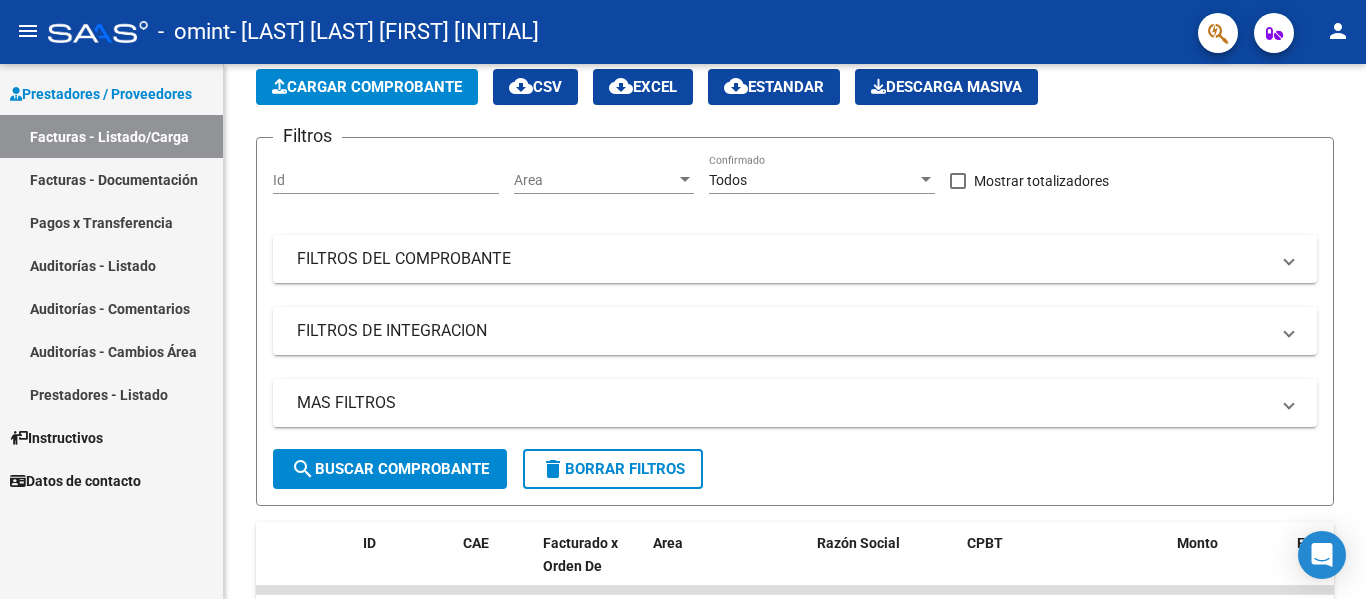 click on "Prestadores / Proveedores" at bounding box center (101, 94) 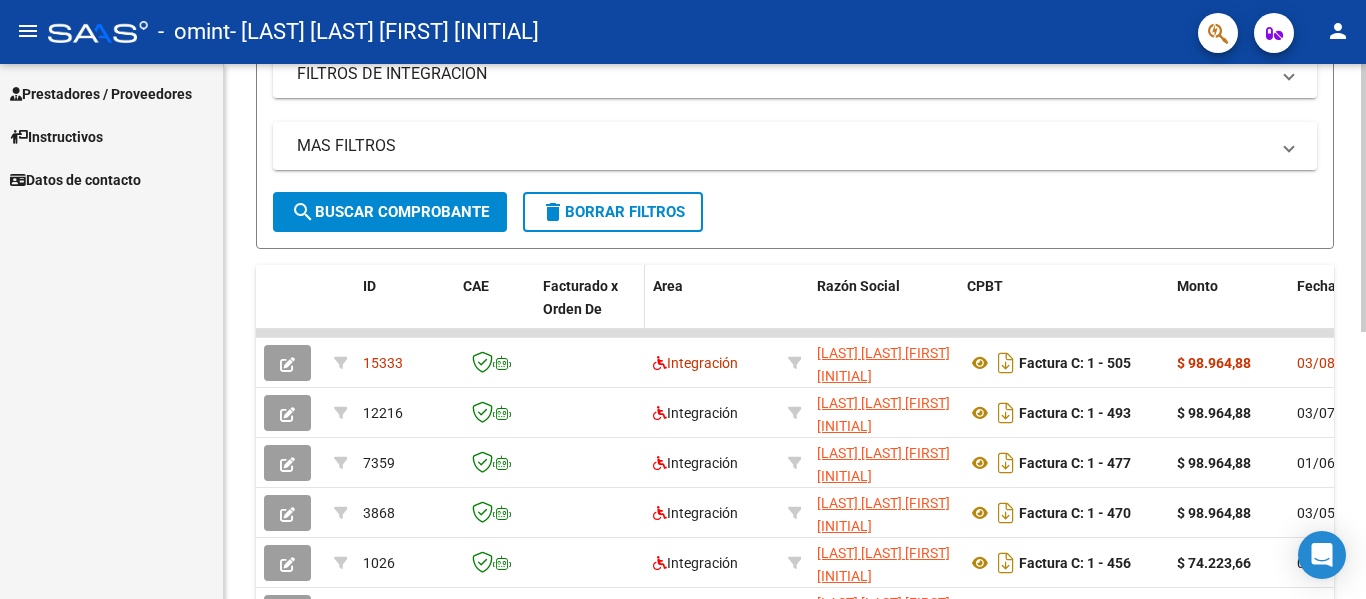 scroll, scrollTop: 400, scrollLeft: 0, axis: vertical 